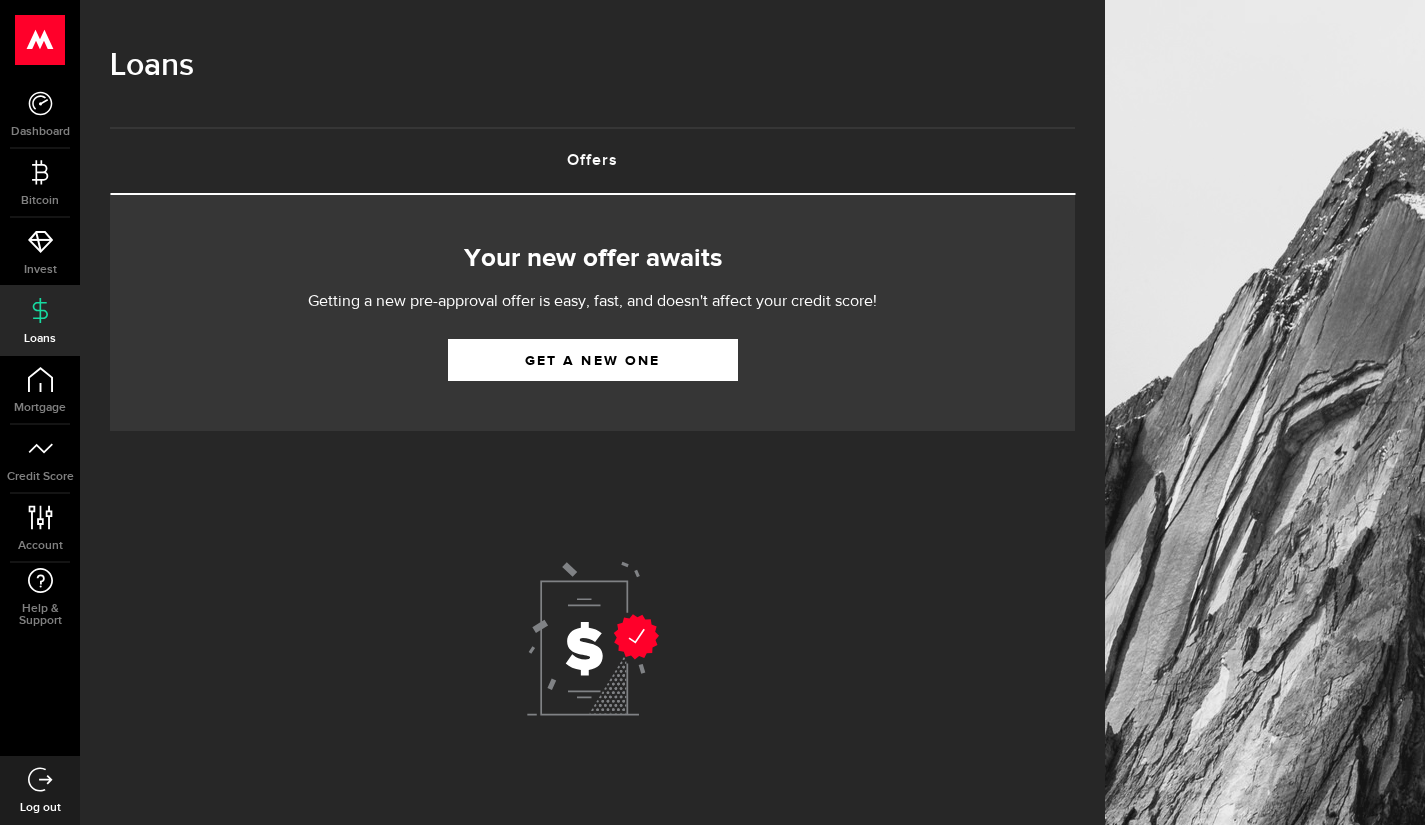 scroll, scrollTop: 0, scrollLeft: 0, axis: both 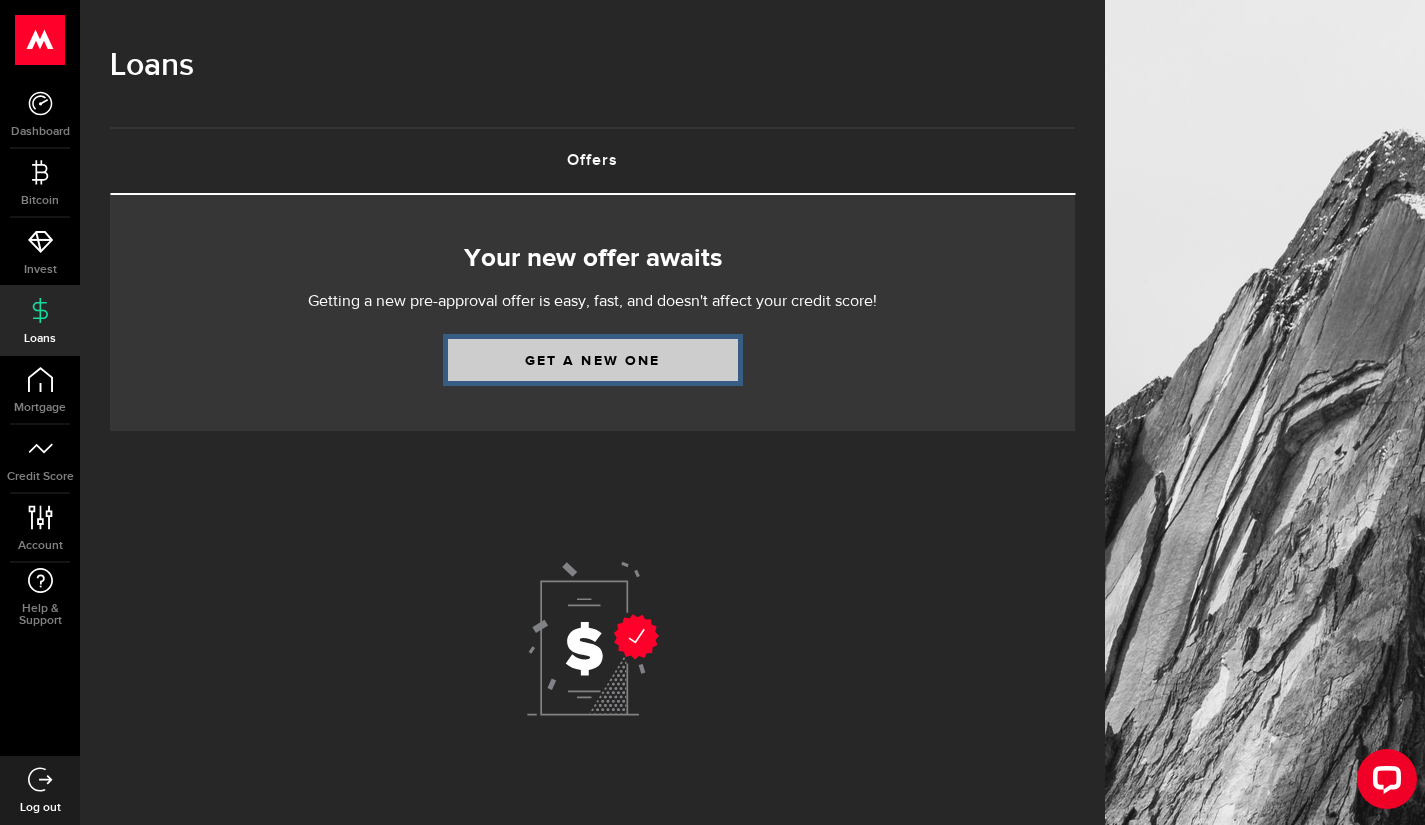 click on "Get a new one" at bounding box center [593, 360] 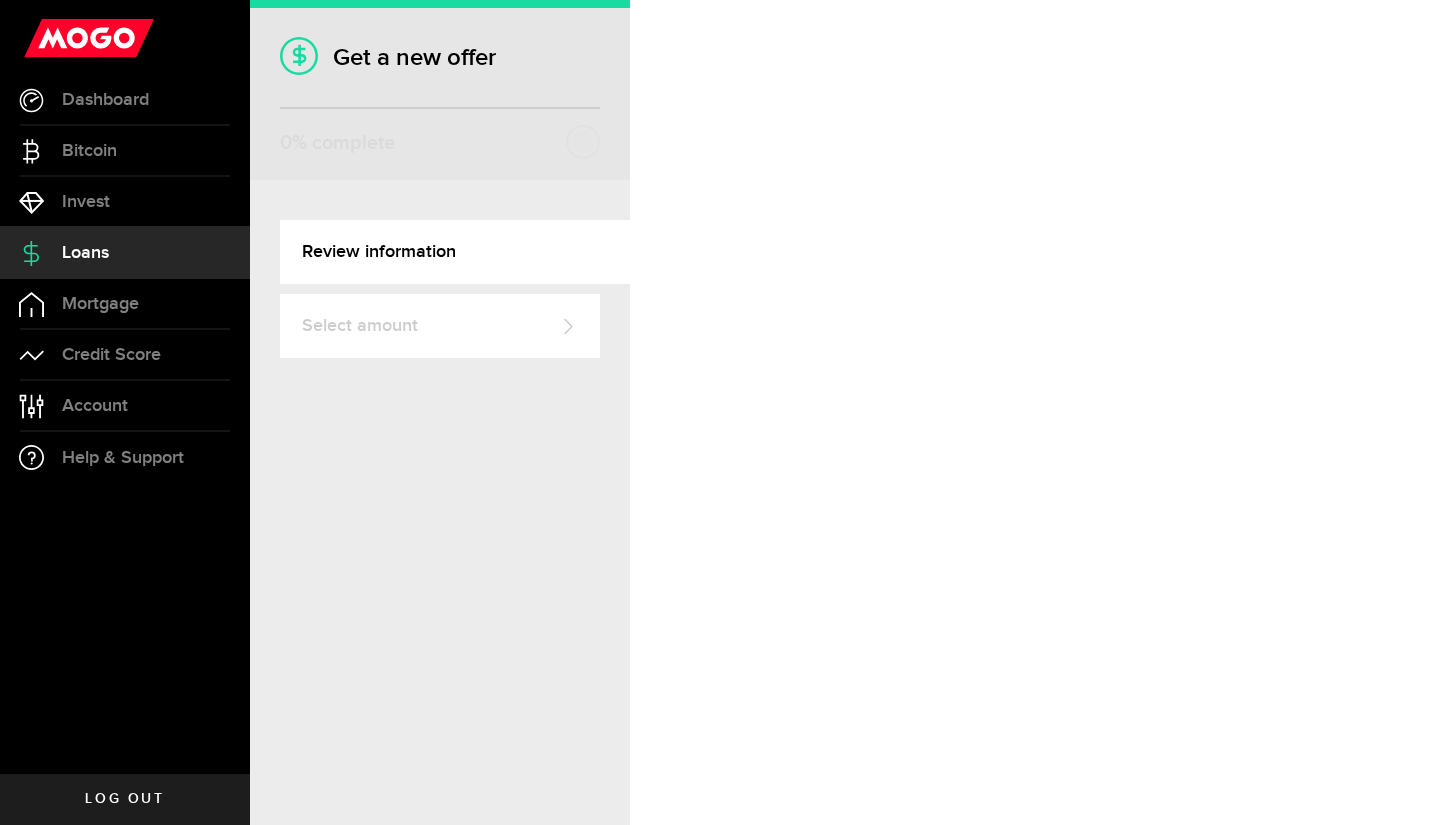 select on "Employed" 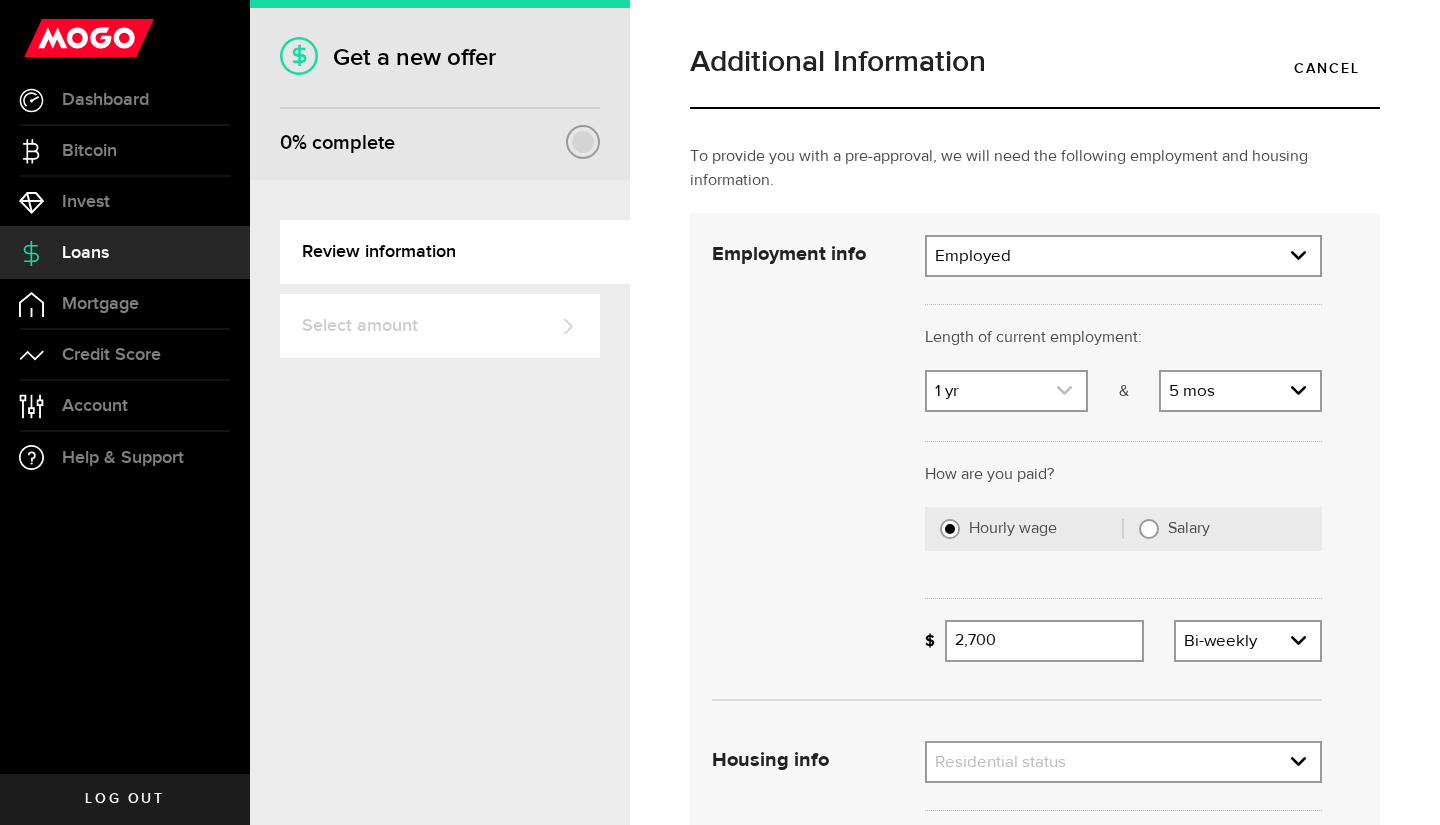 click 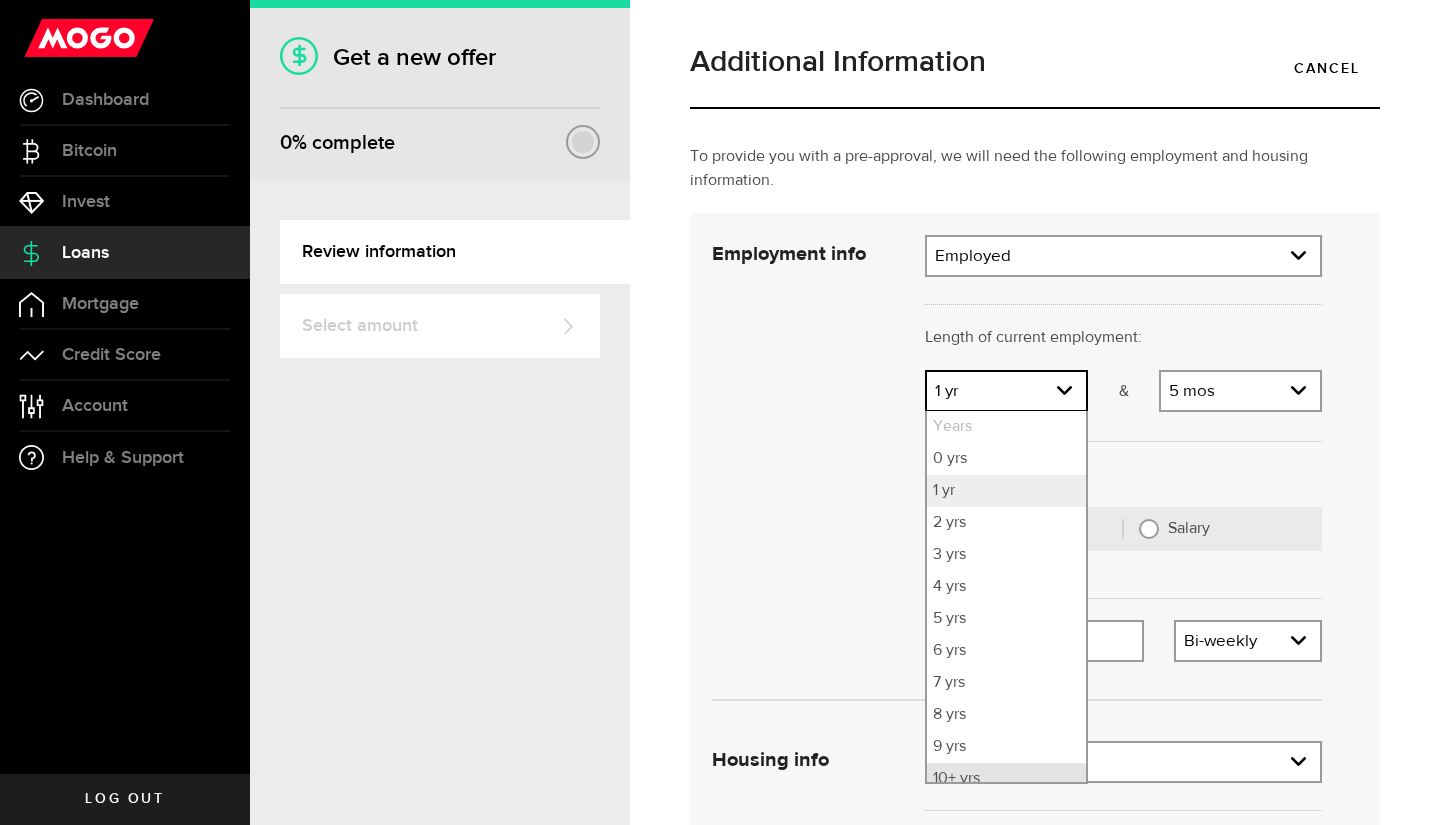 scroll, scrollTop: 13, scrollLeft: 0, axis: vertical 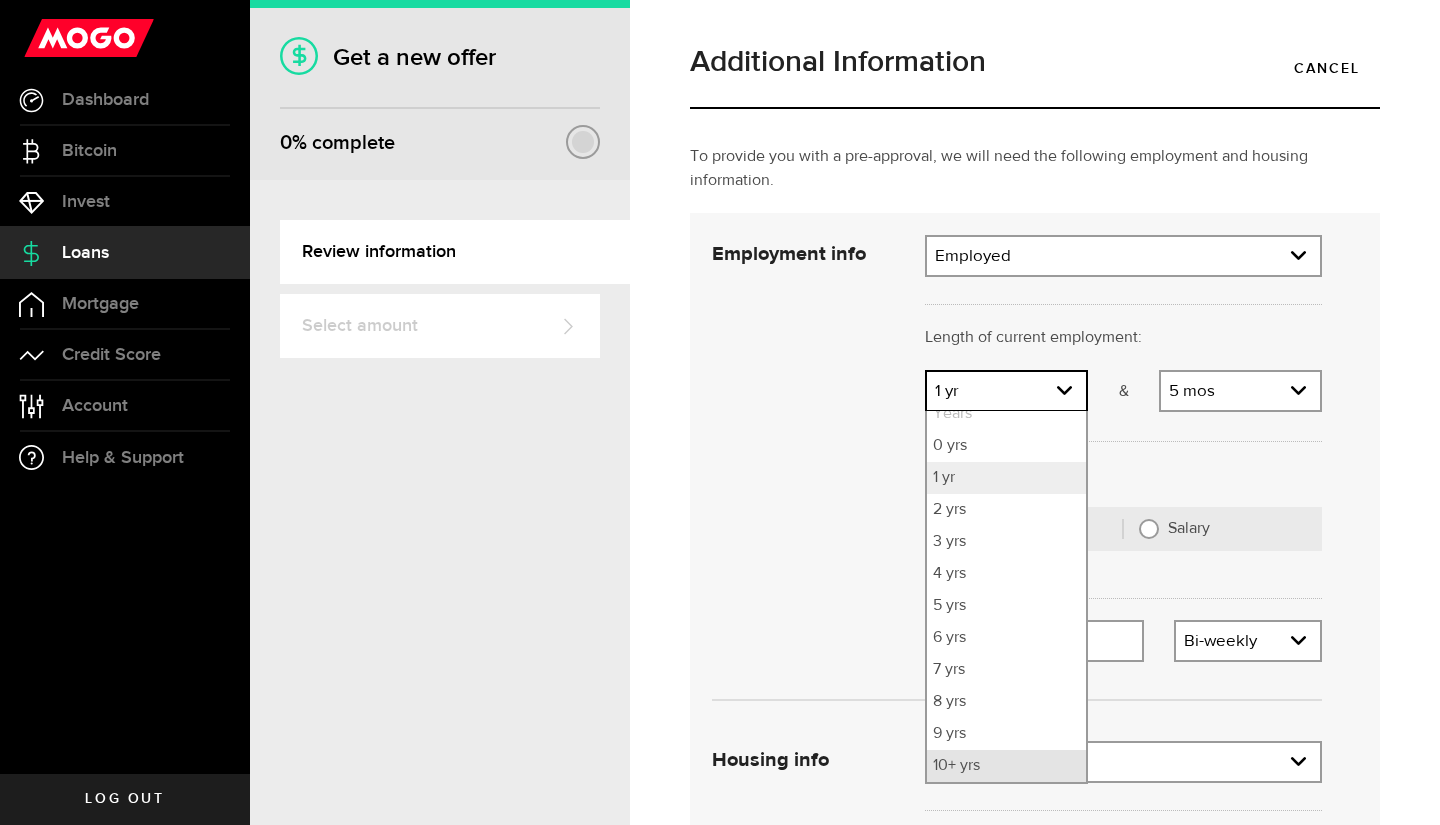 click on "10+ yrs" at bounding box center (1006, 766) 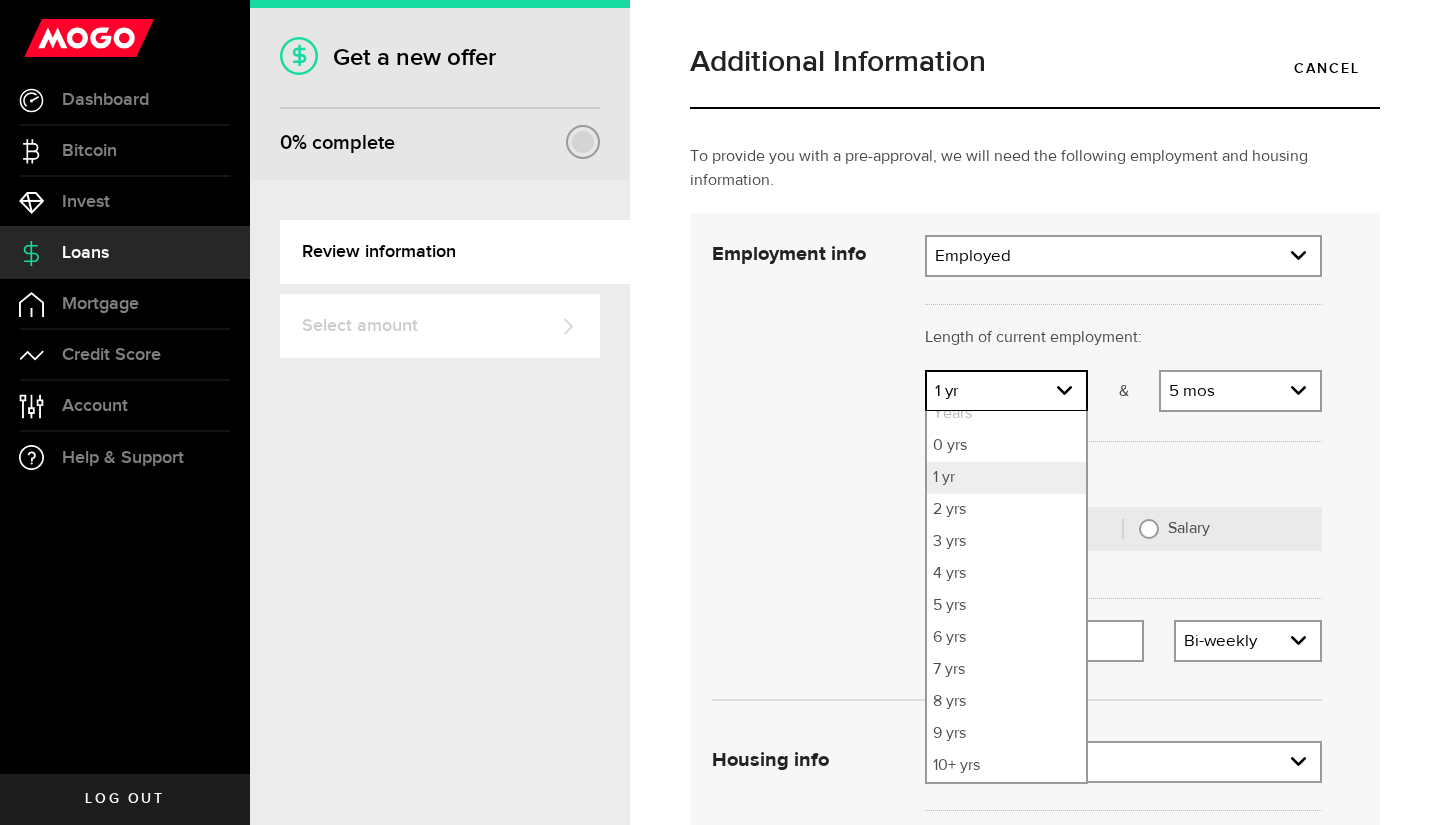 select on "10" 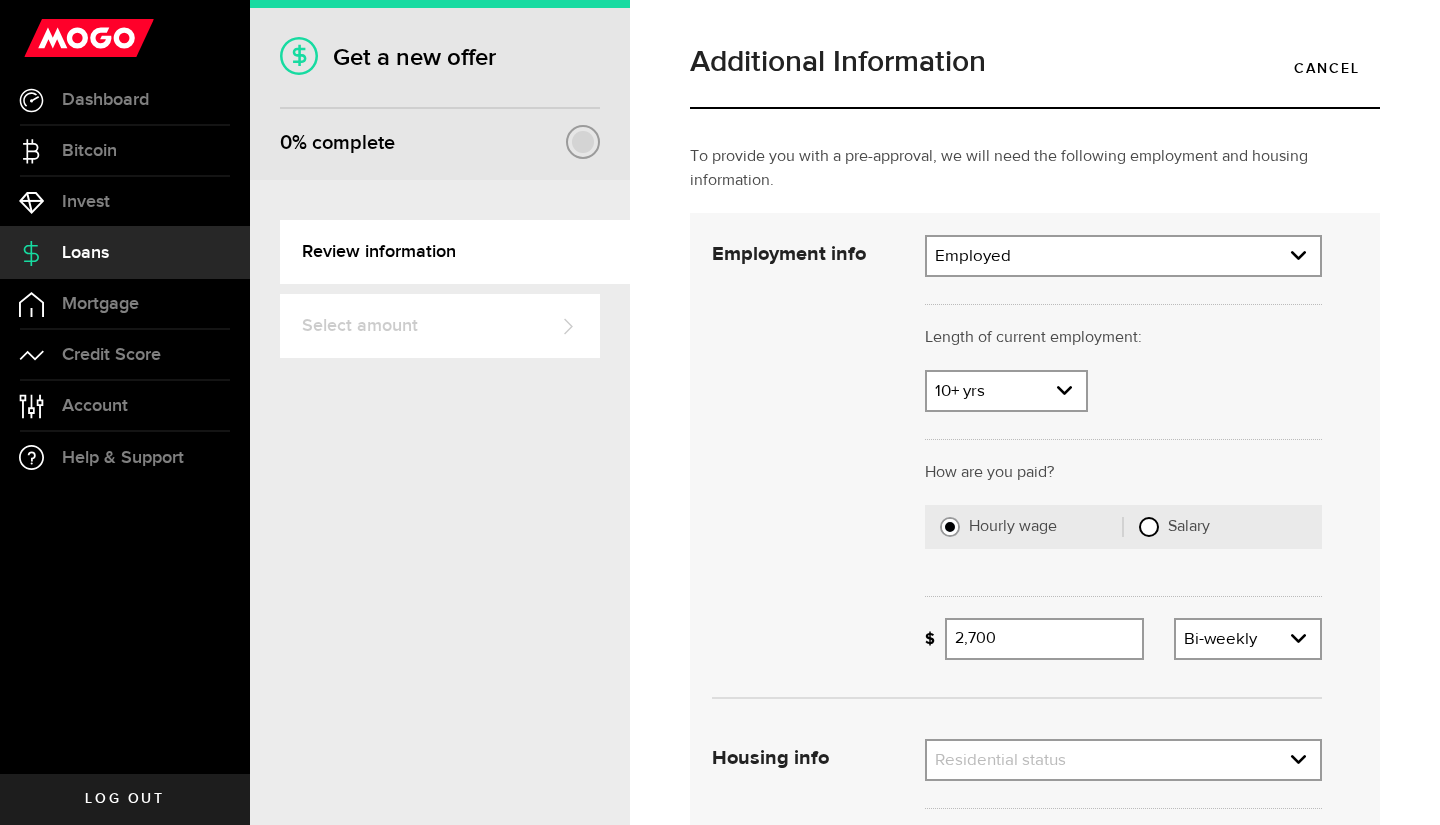 click on "Salary" at bounding box center (1149, 527) 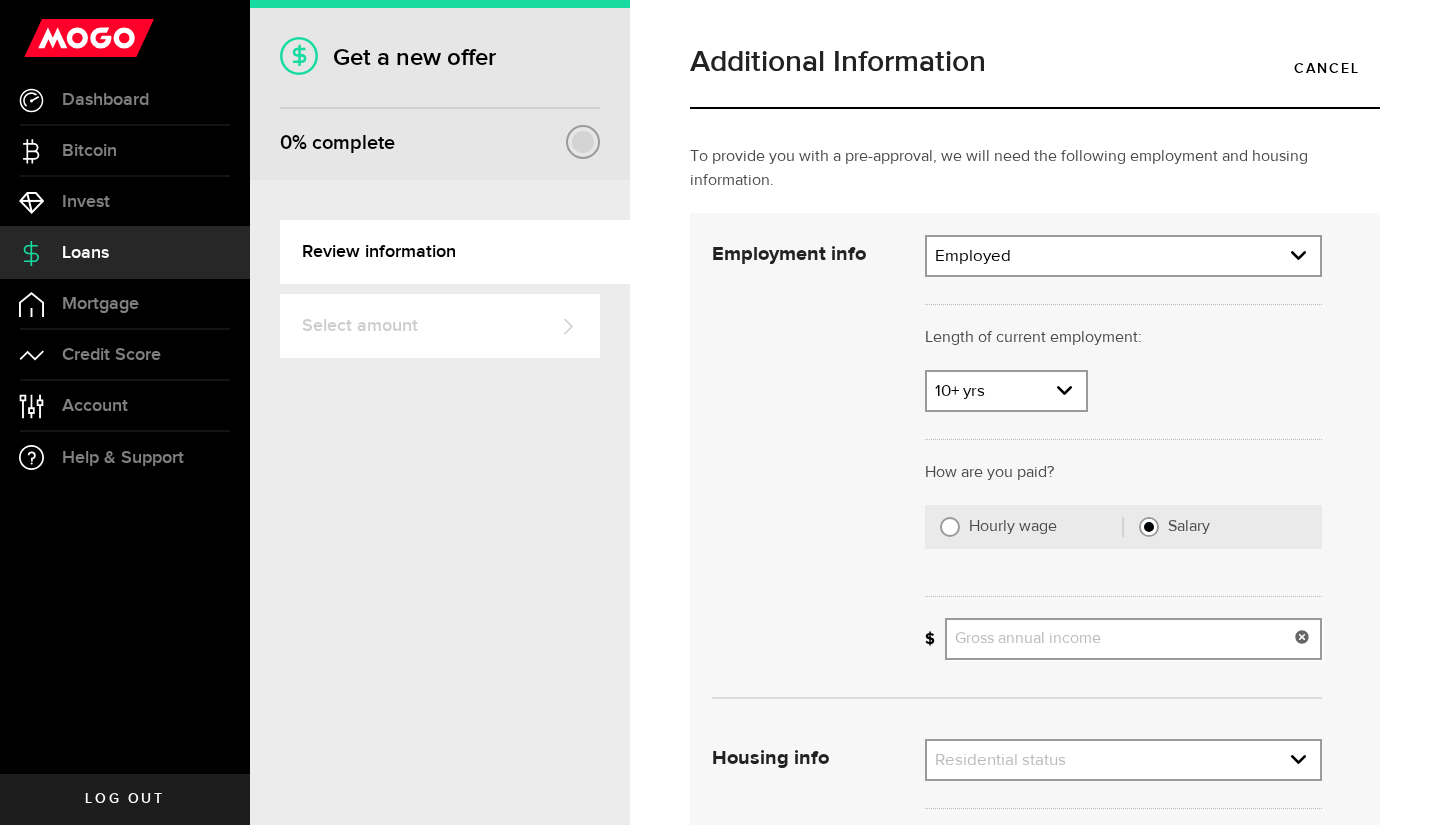 click on "Gross annual income" at bounding box center [1133, 639] 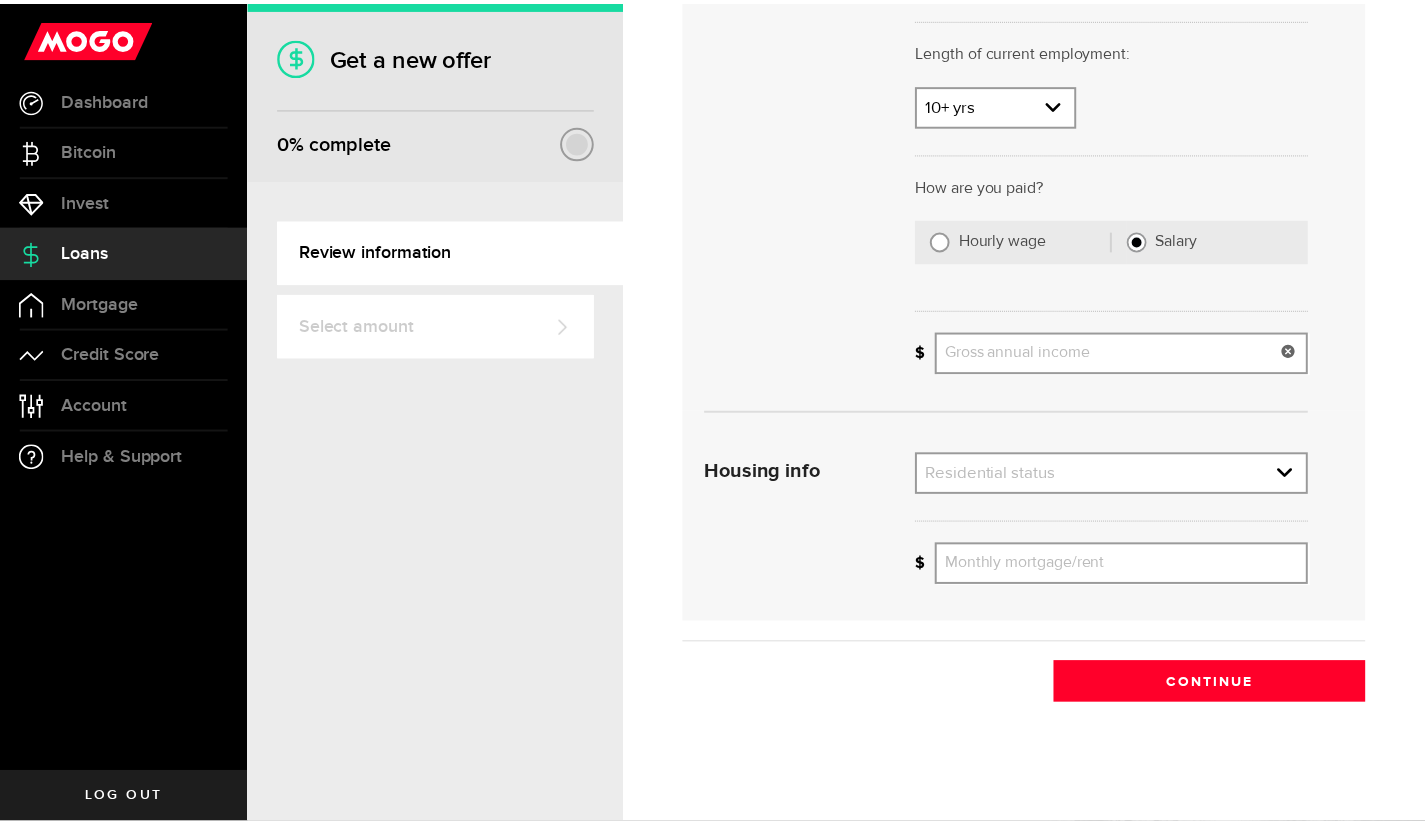 scroll, scrollTop: 294, scrollLeft: 0, axis: vertical 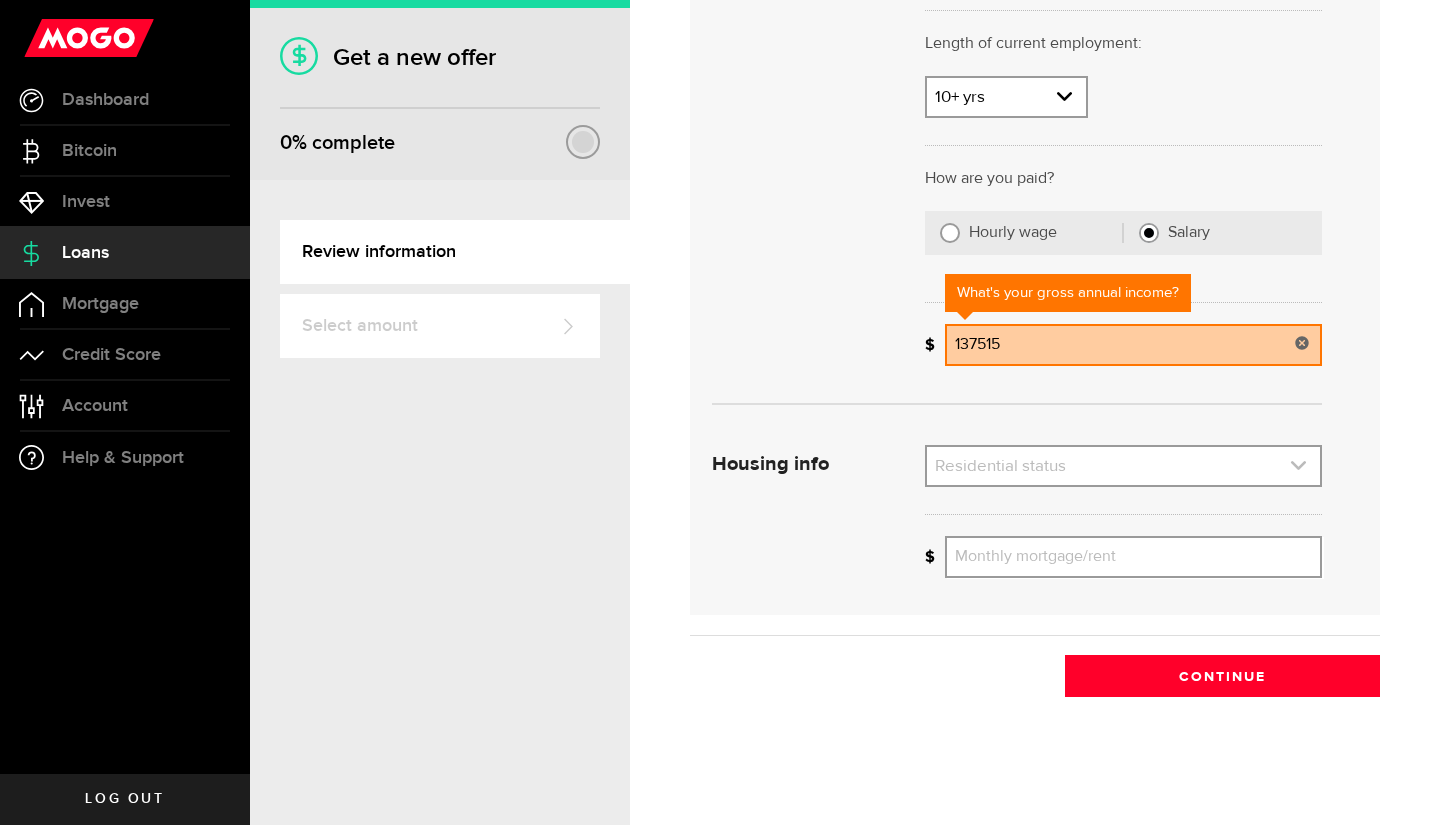 type on "137,515" 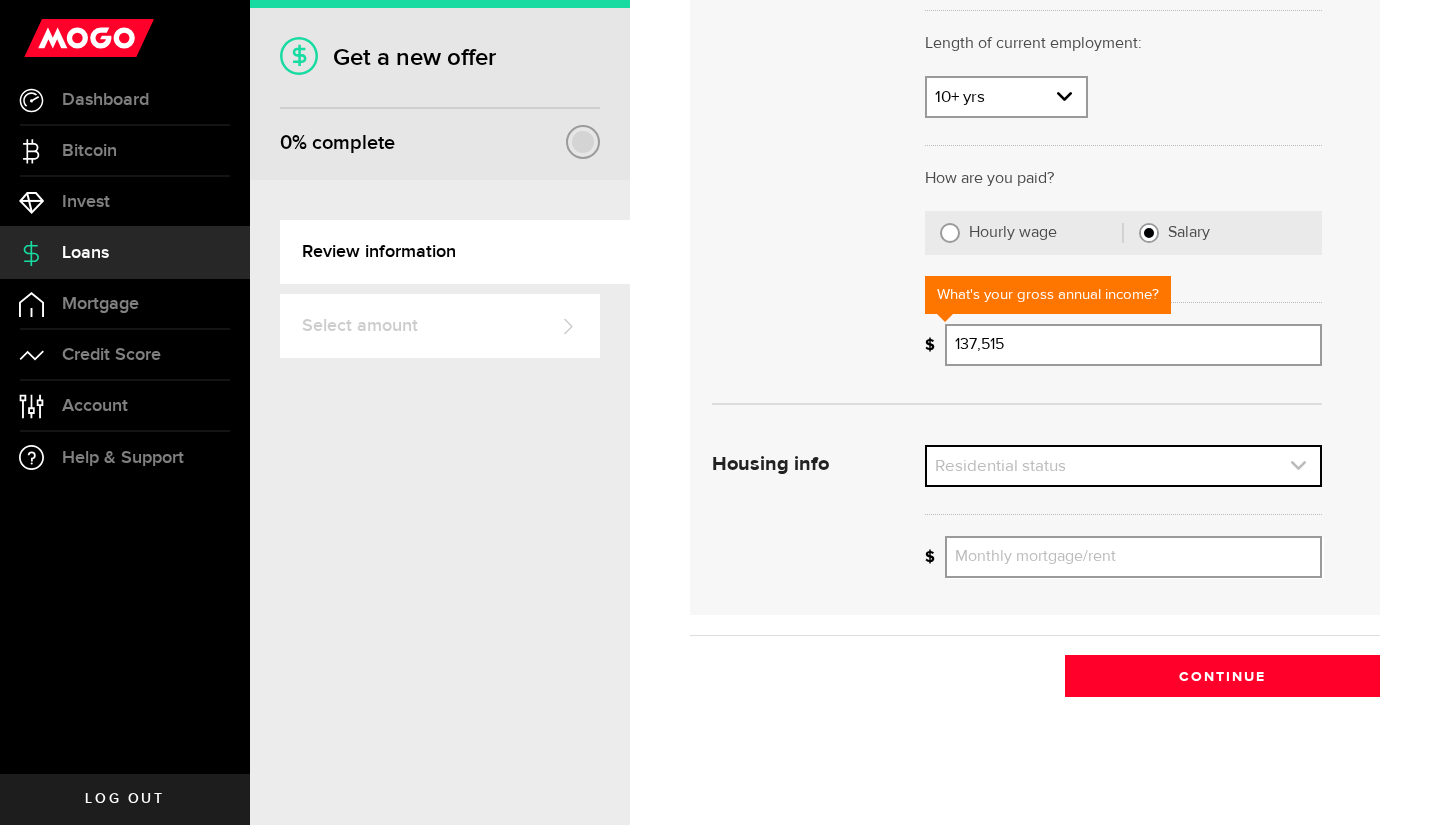 click at bounding box center (1123, 466) 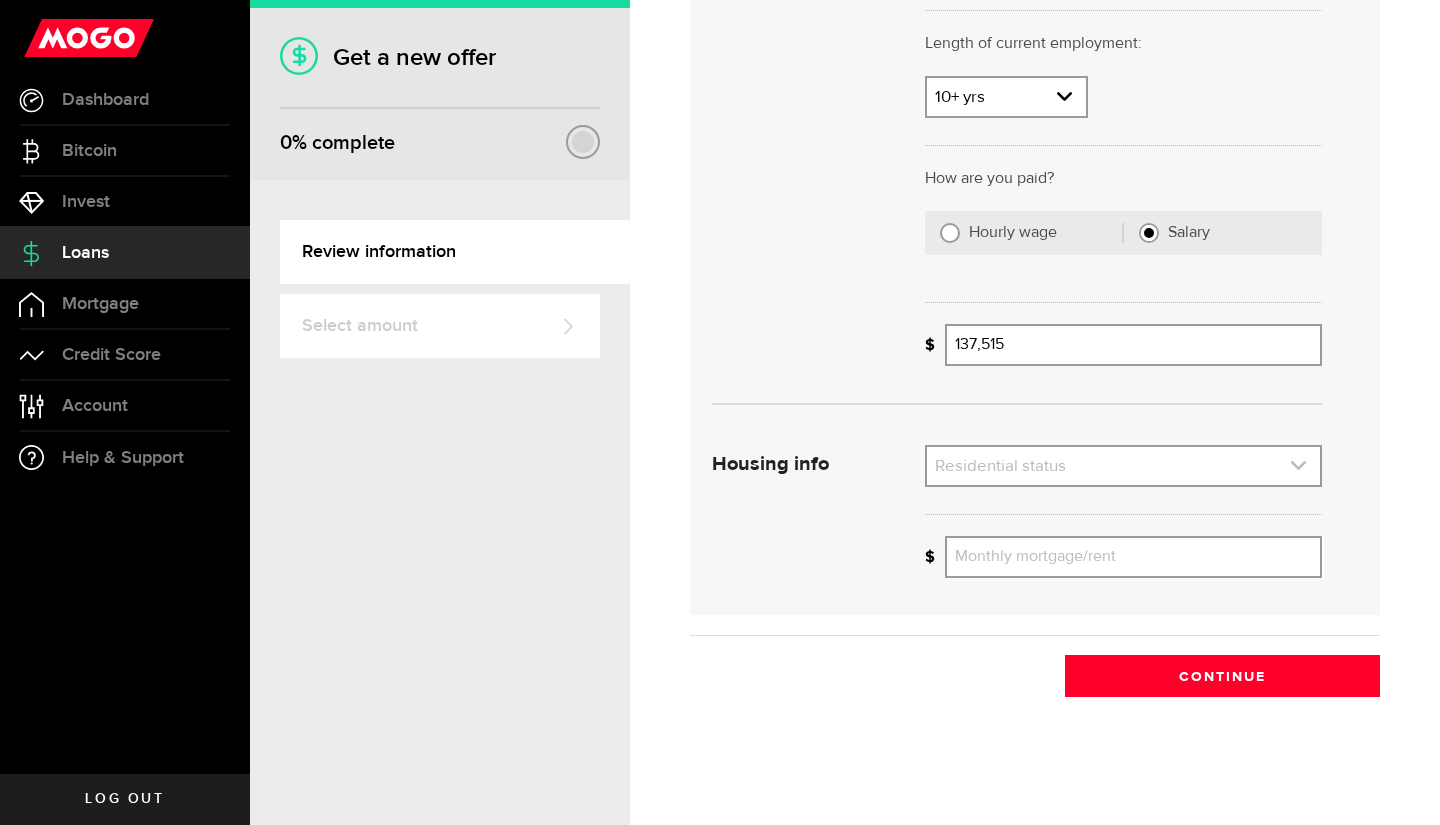 click at bounding box center (1123, 466) 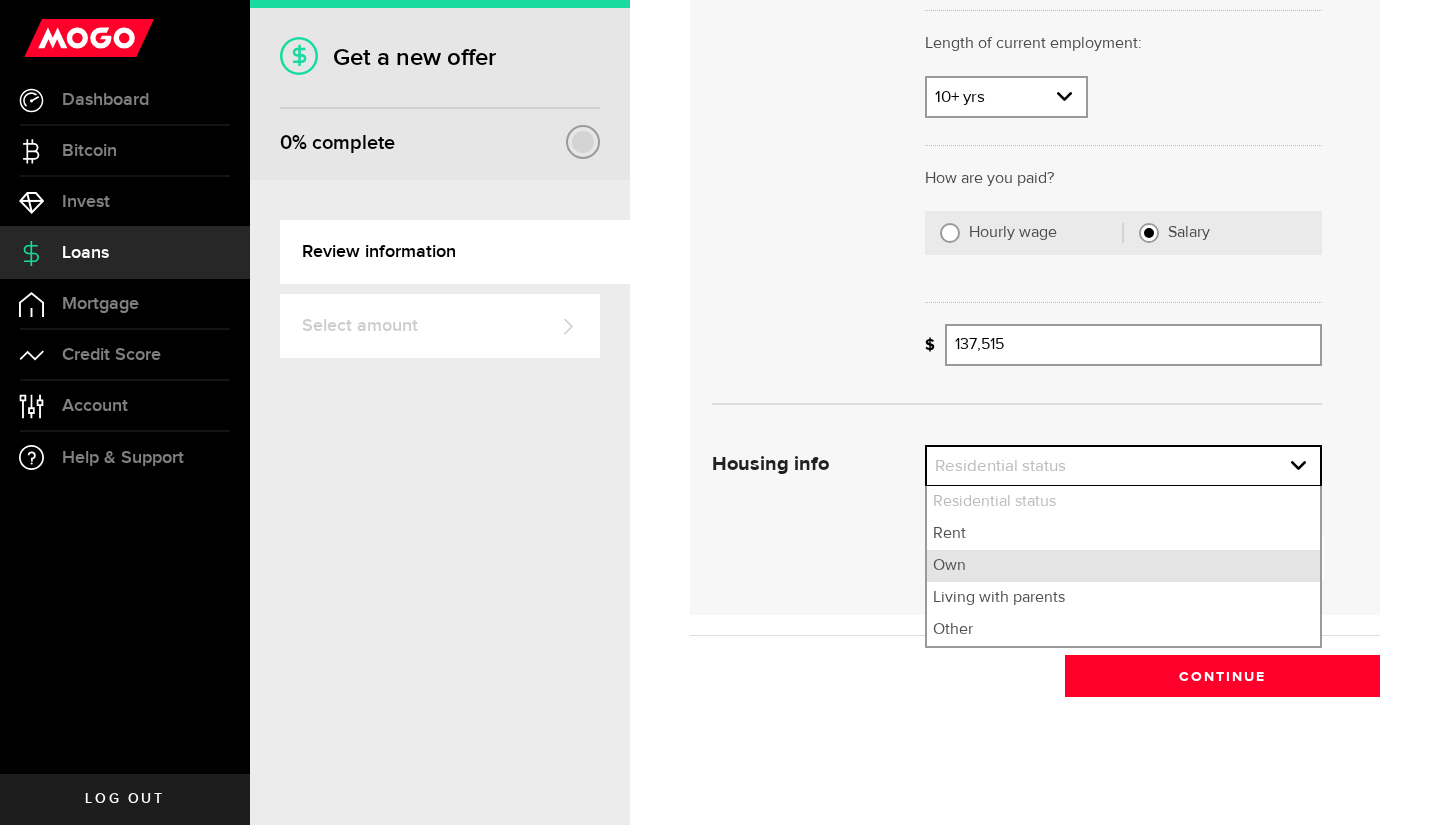 click on "Own" at bounding box center [1123, 566] 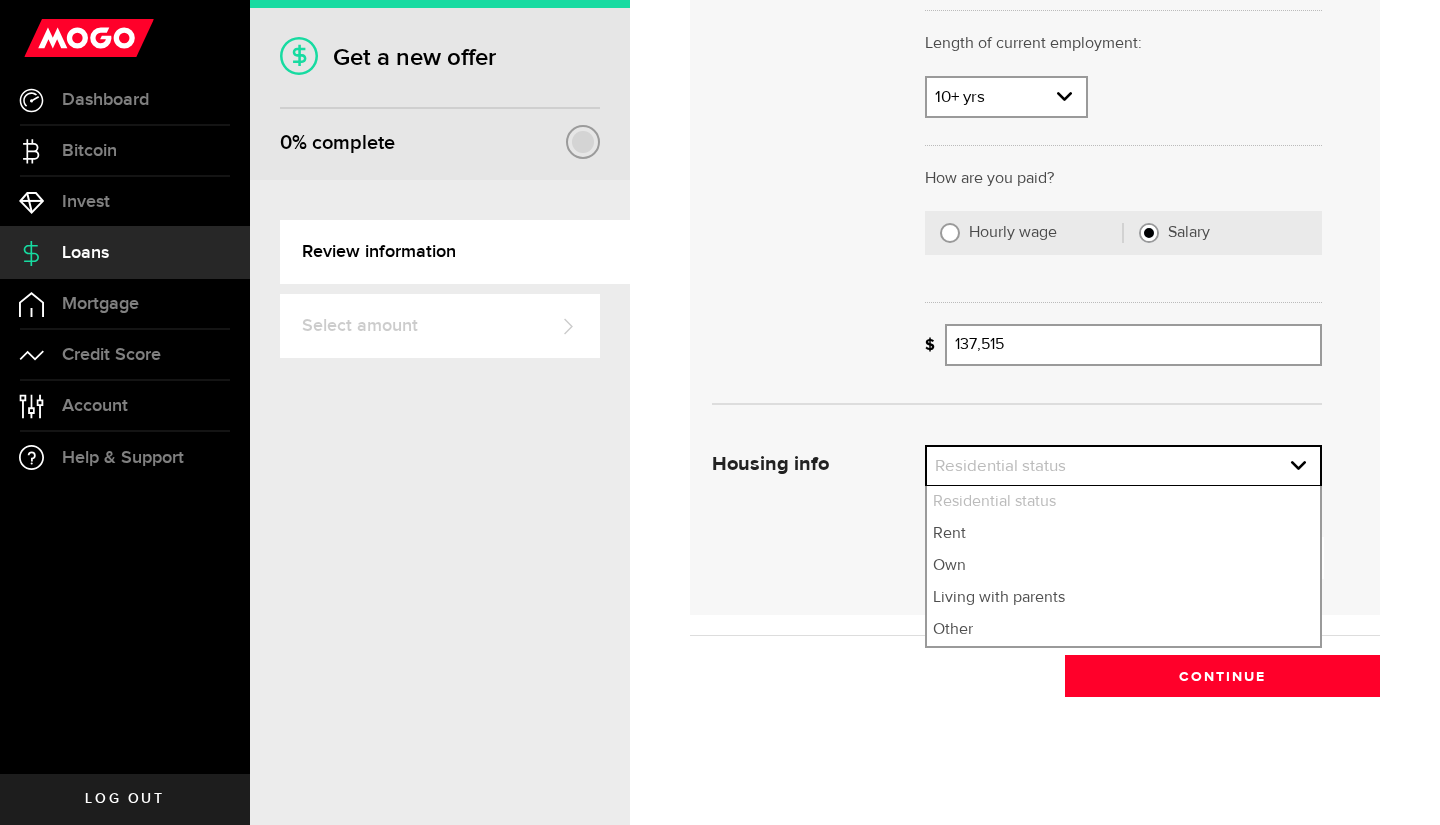 select on "Own" 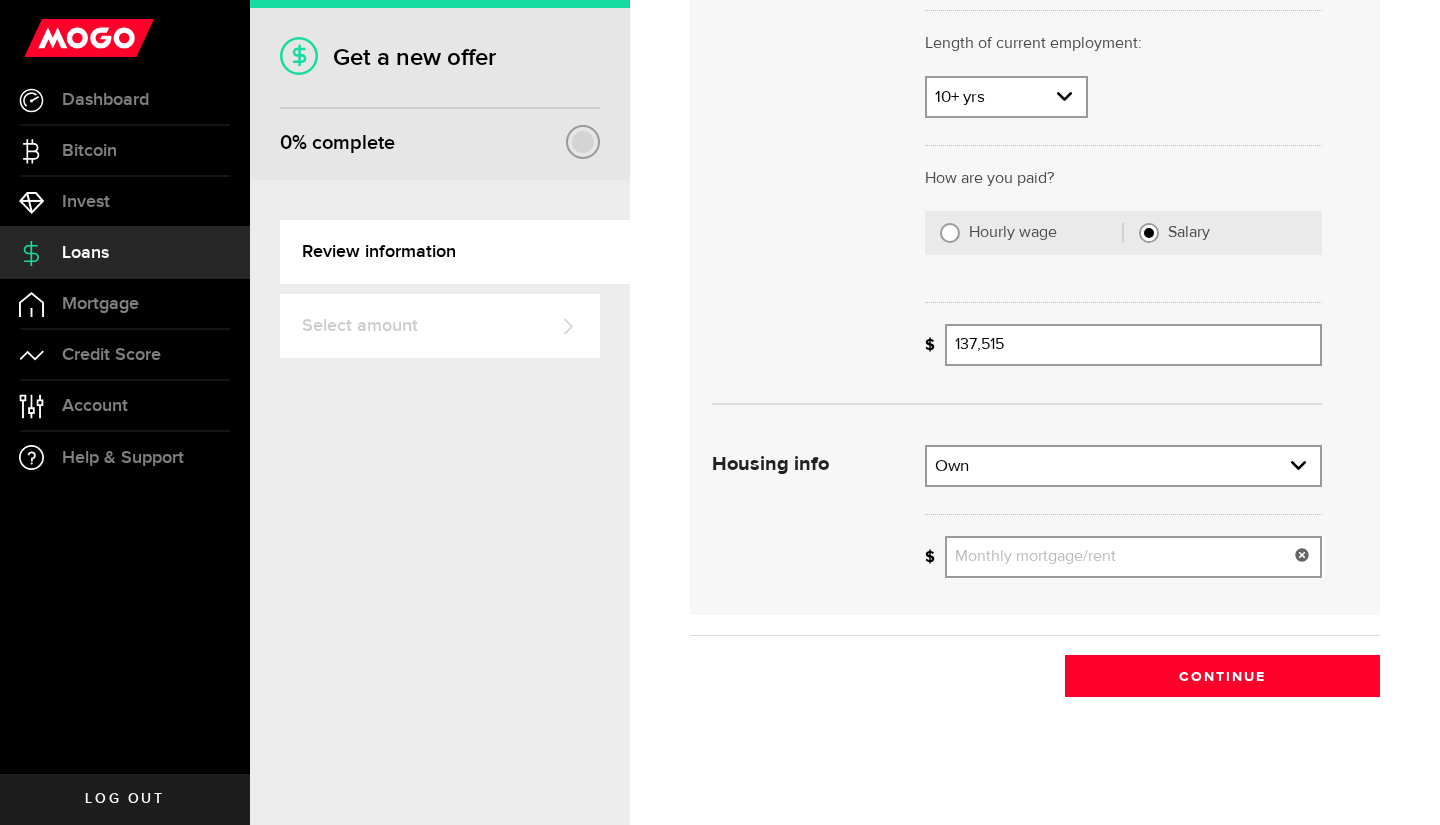 click on "Monthly mortgage/rent" at bounding box center [1133, 557] 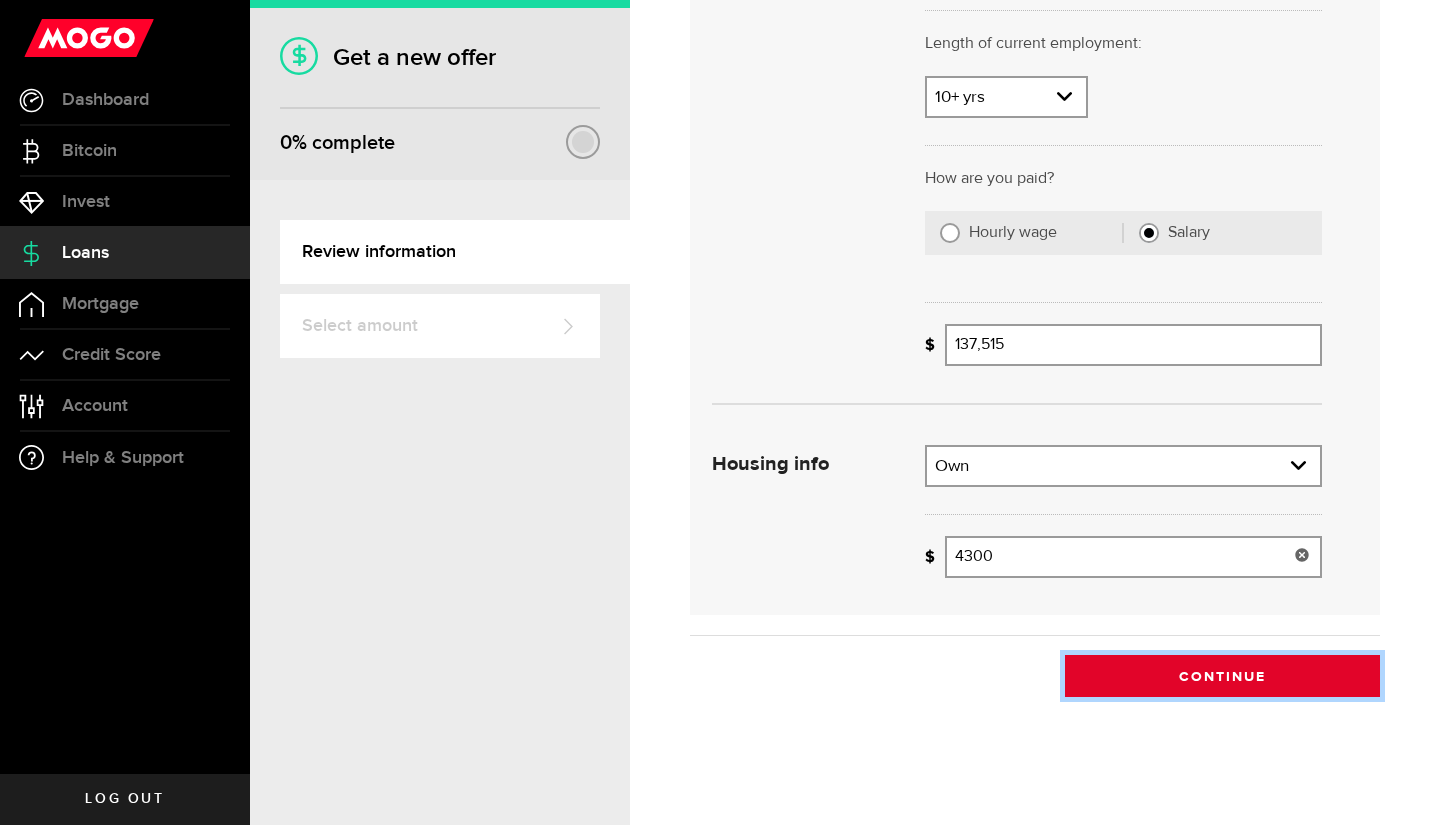type on "4,300" 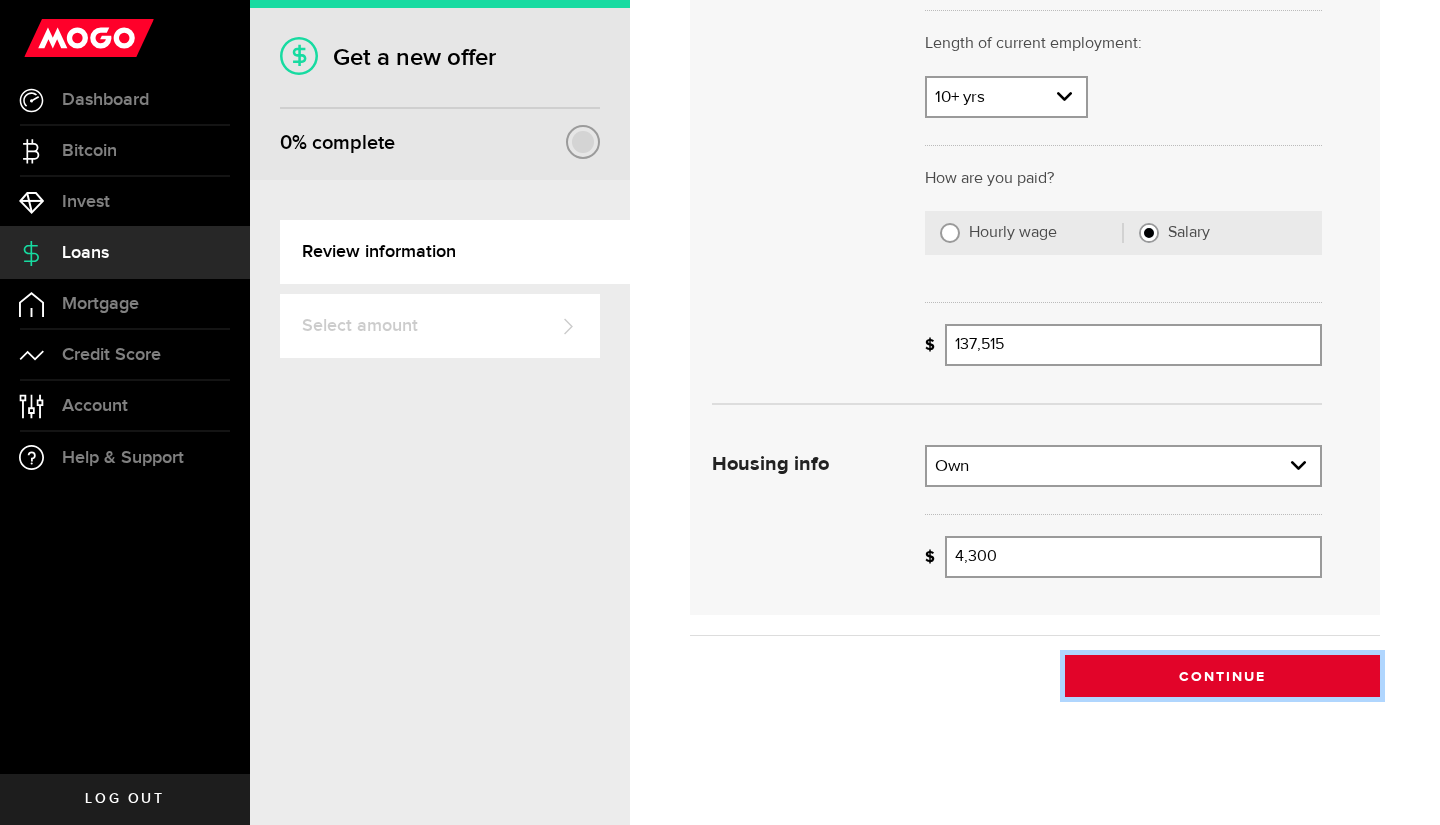click on "Continue" at bounding box center (1222, 676) 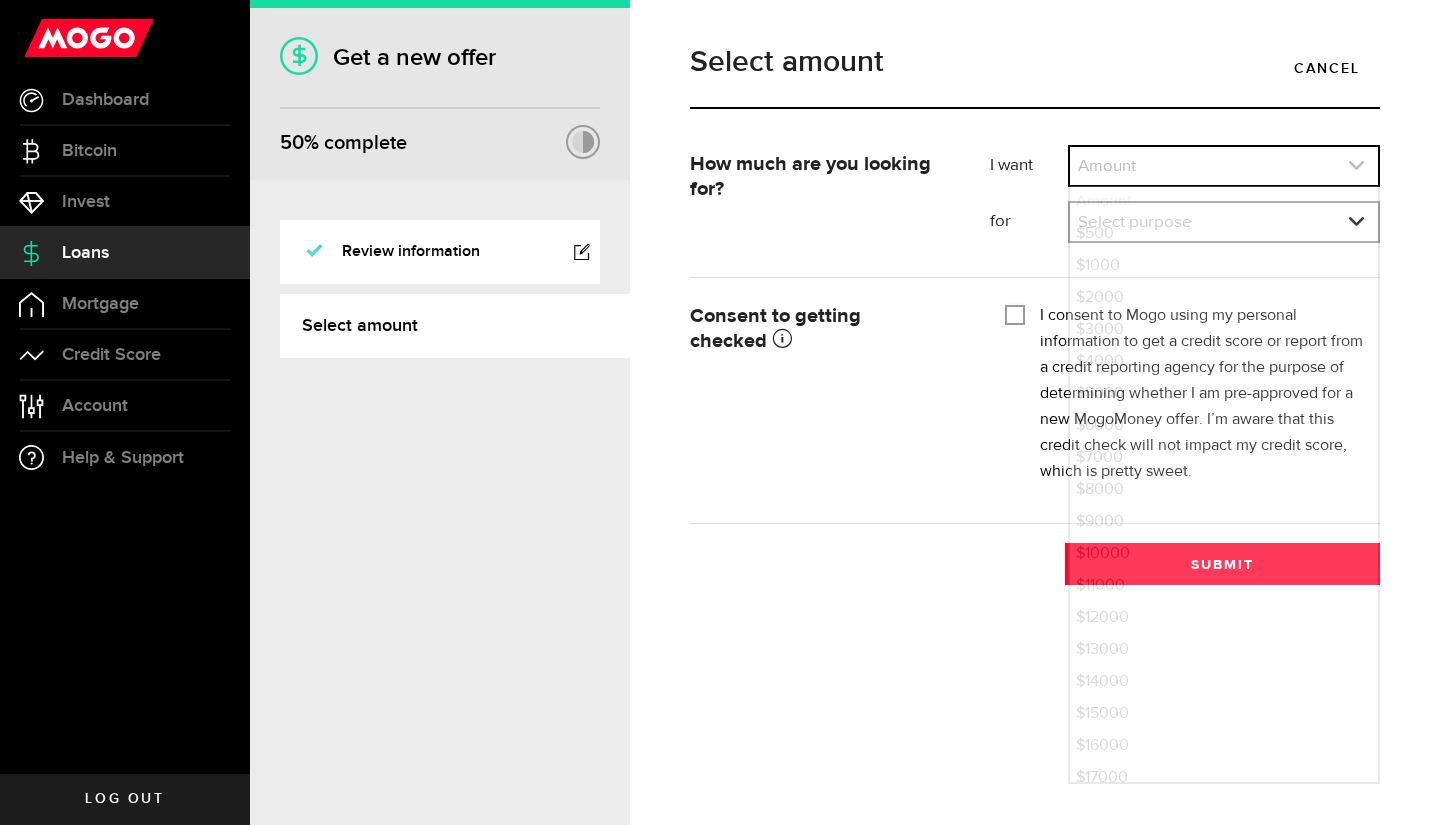 click at bounding box center [1224, 166] 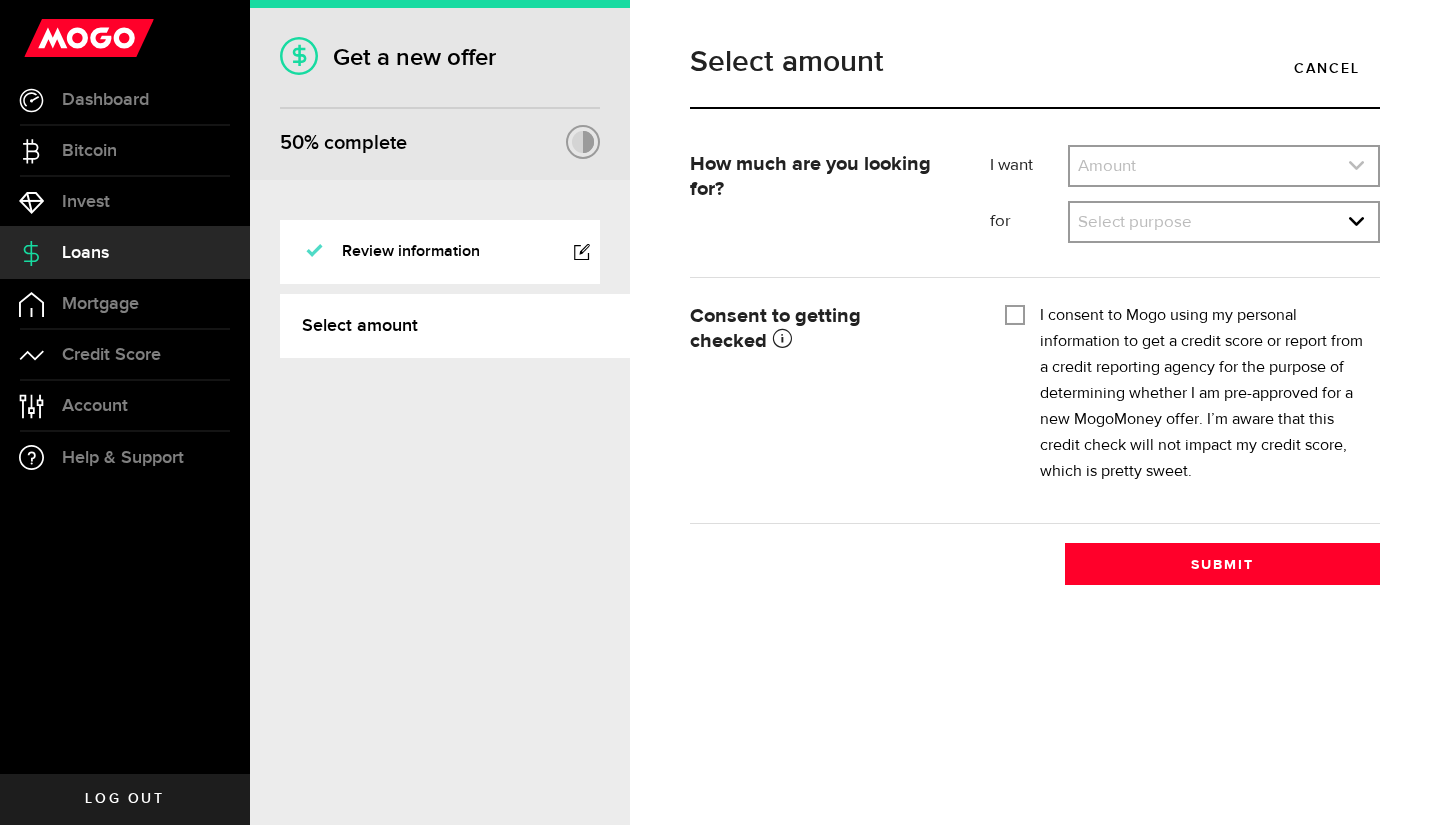 click at bounding box center (1224, 166) 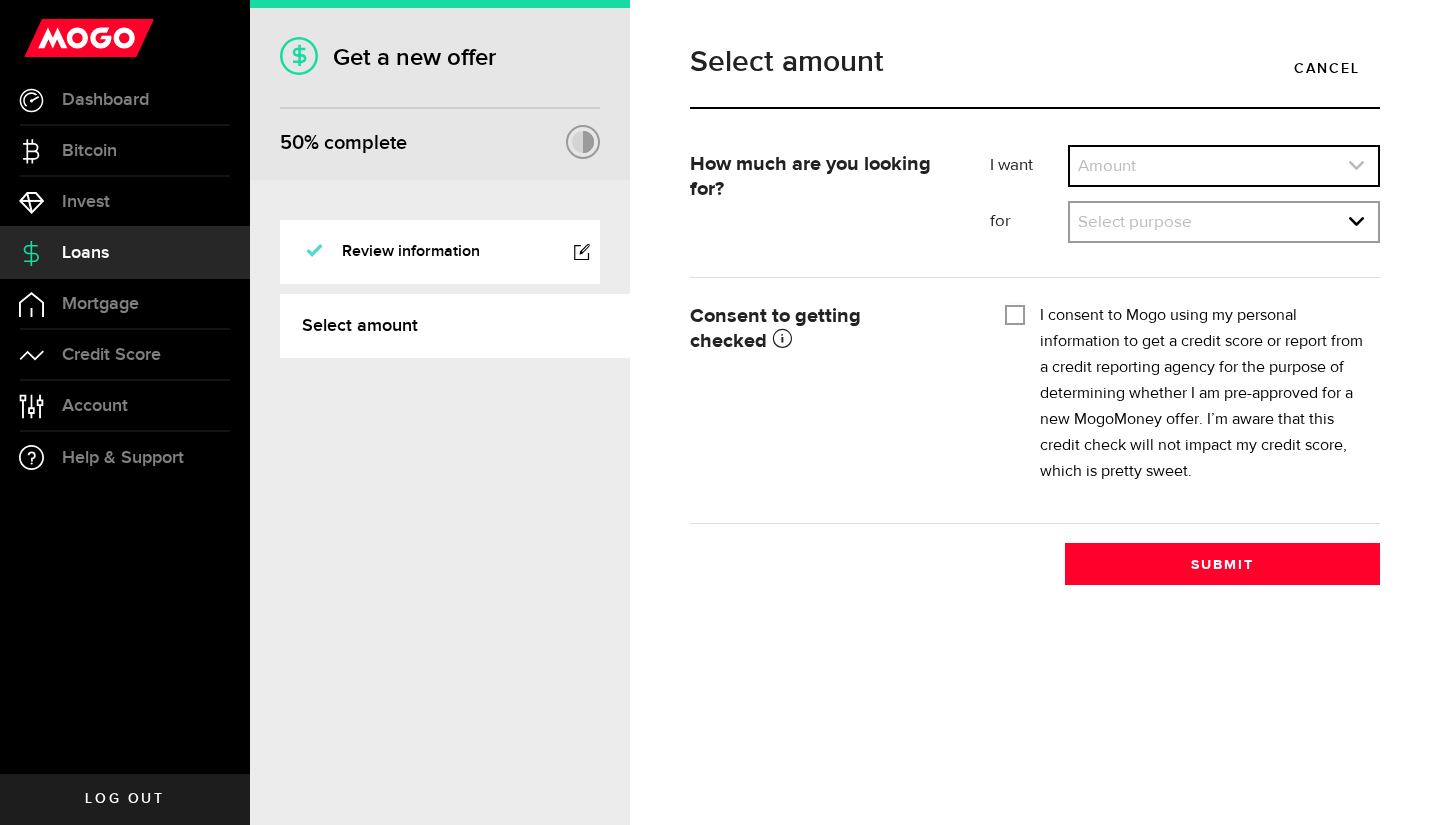 click at bounding box center (1224, 166) 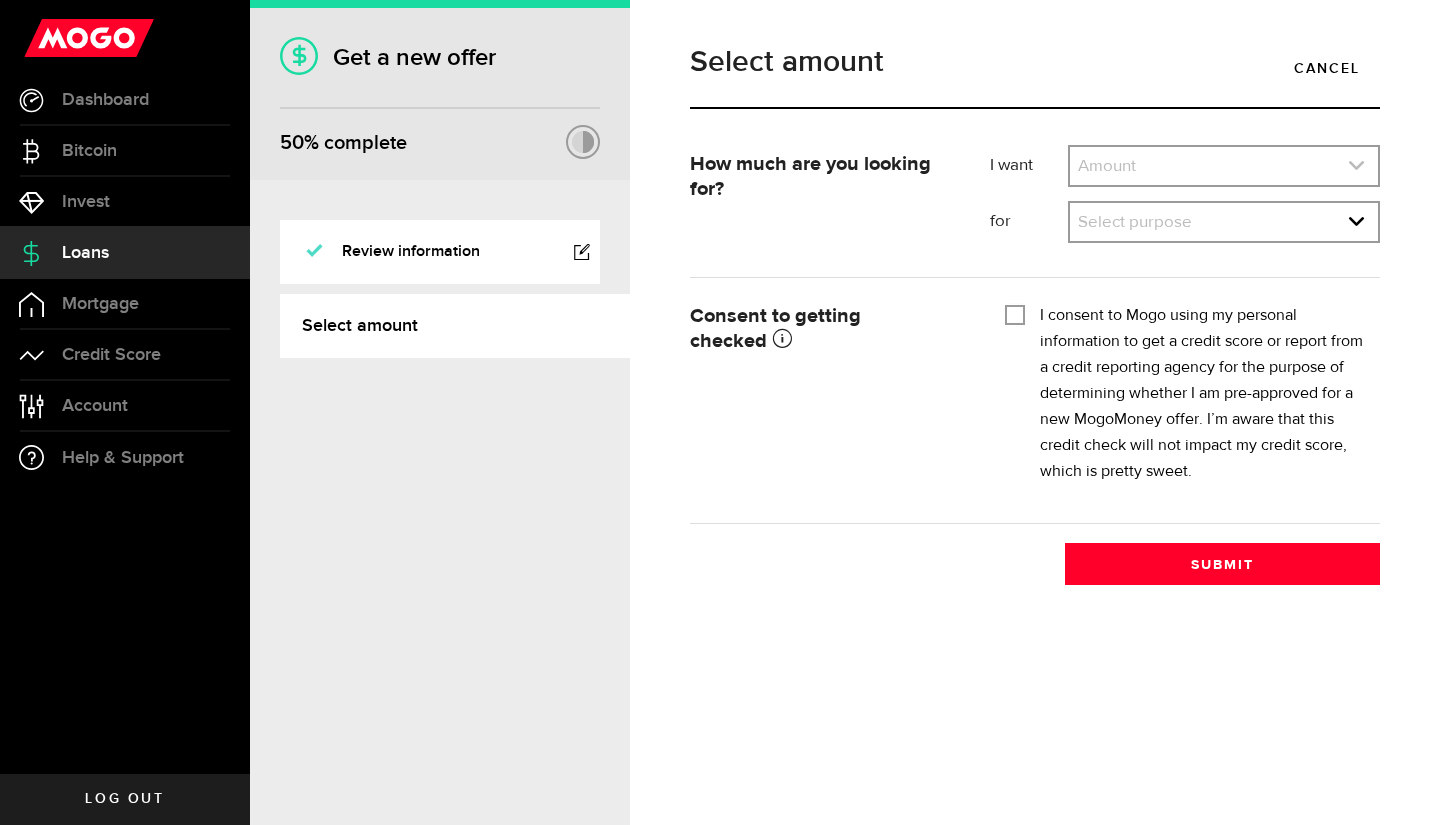 click at bounding box center (1224, 166) 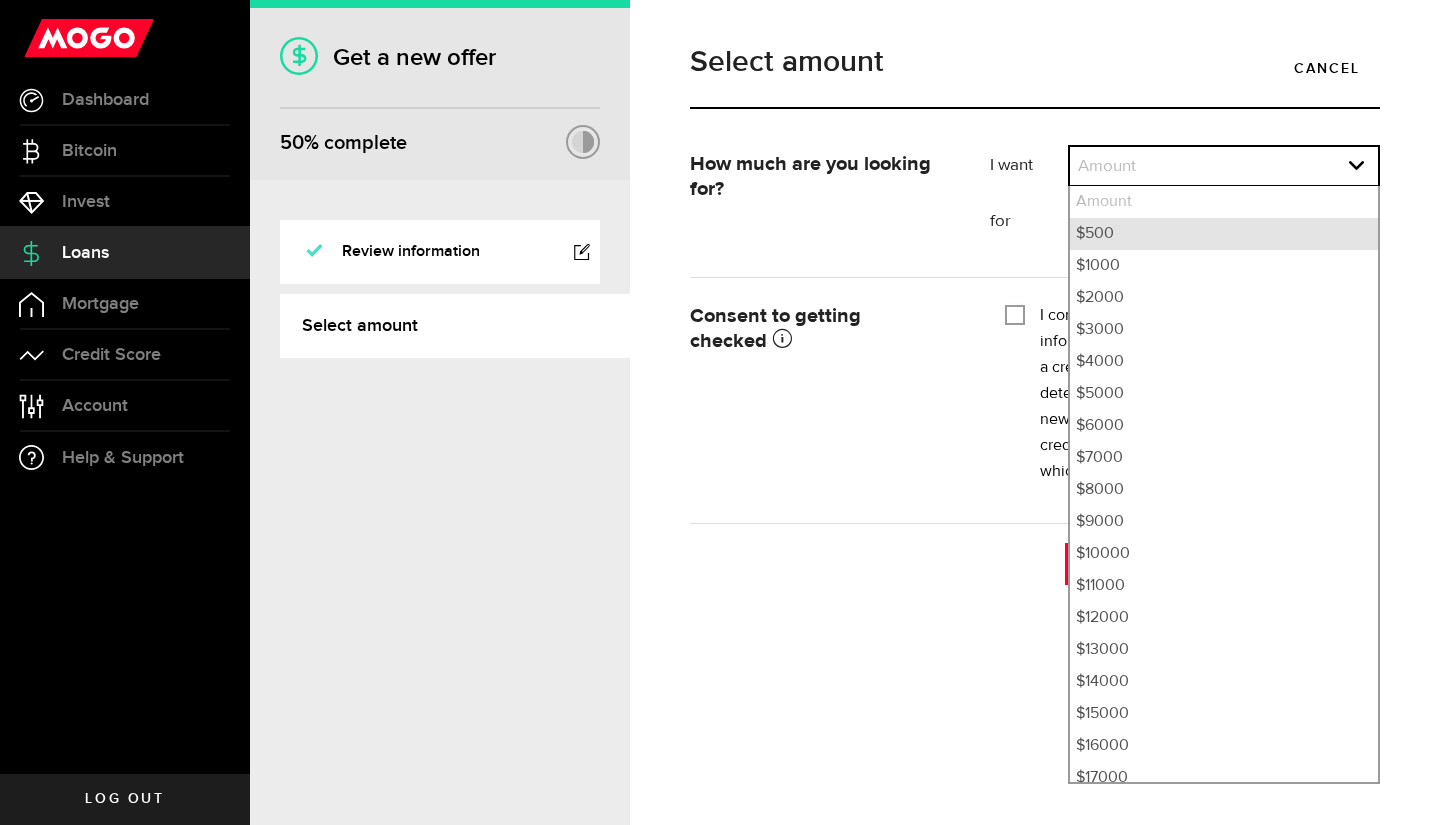 click on "$500" at bounding box center (1224, 234) 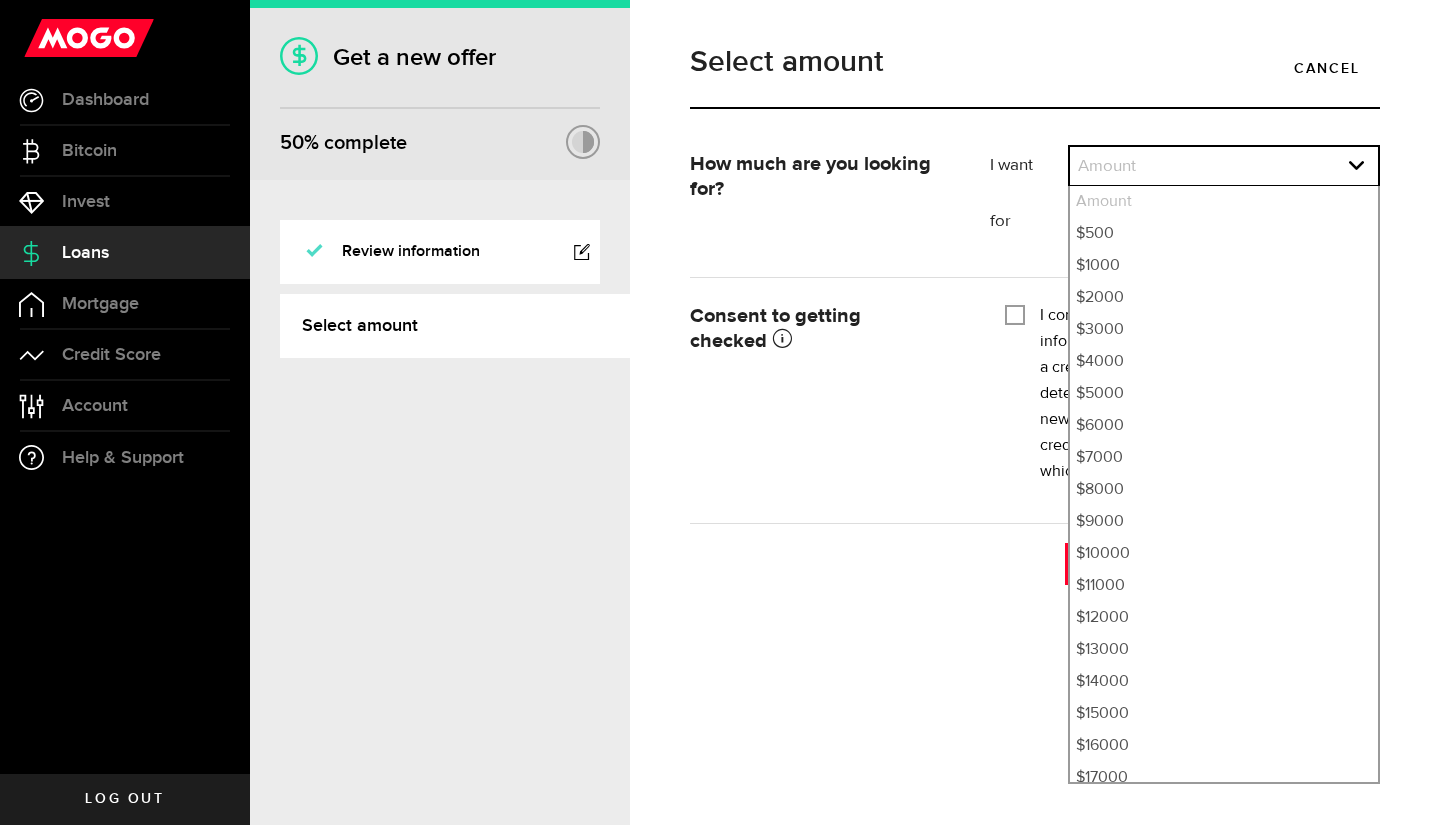 select on "500" 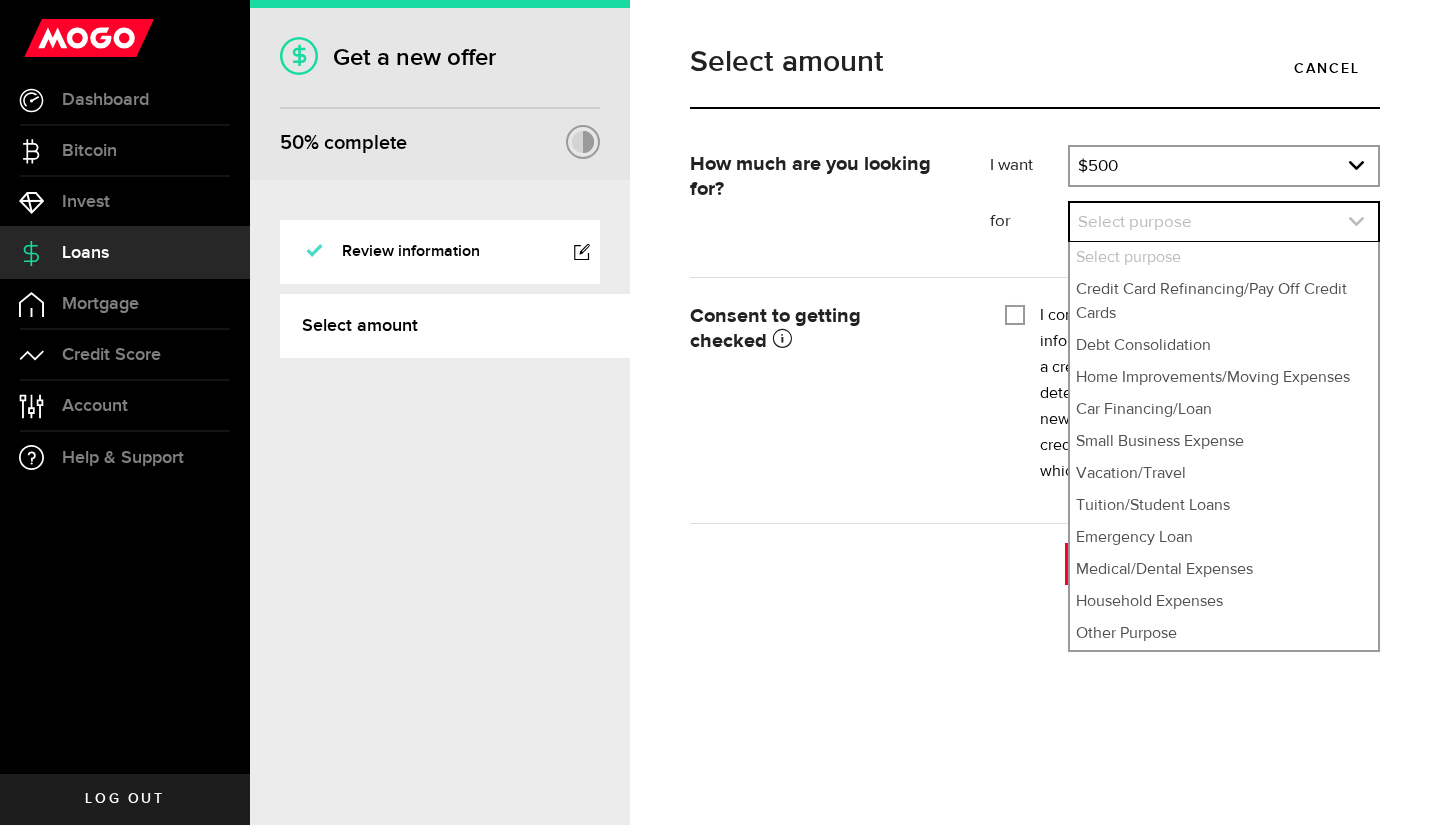 click at bounding box center [1224, 222] 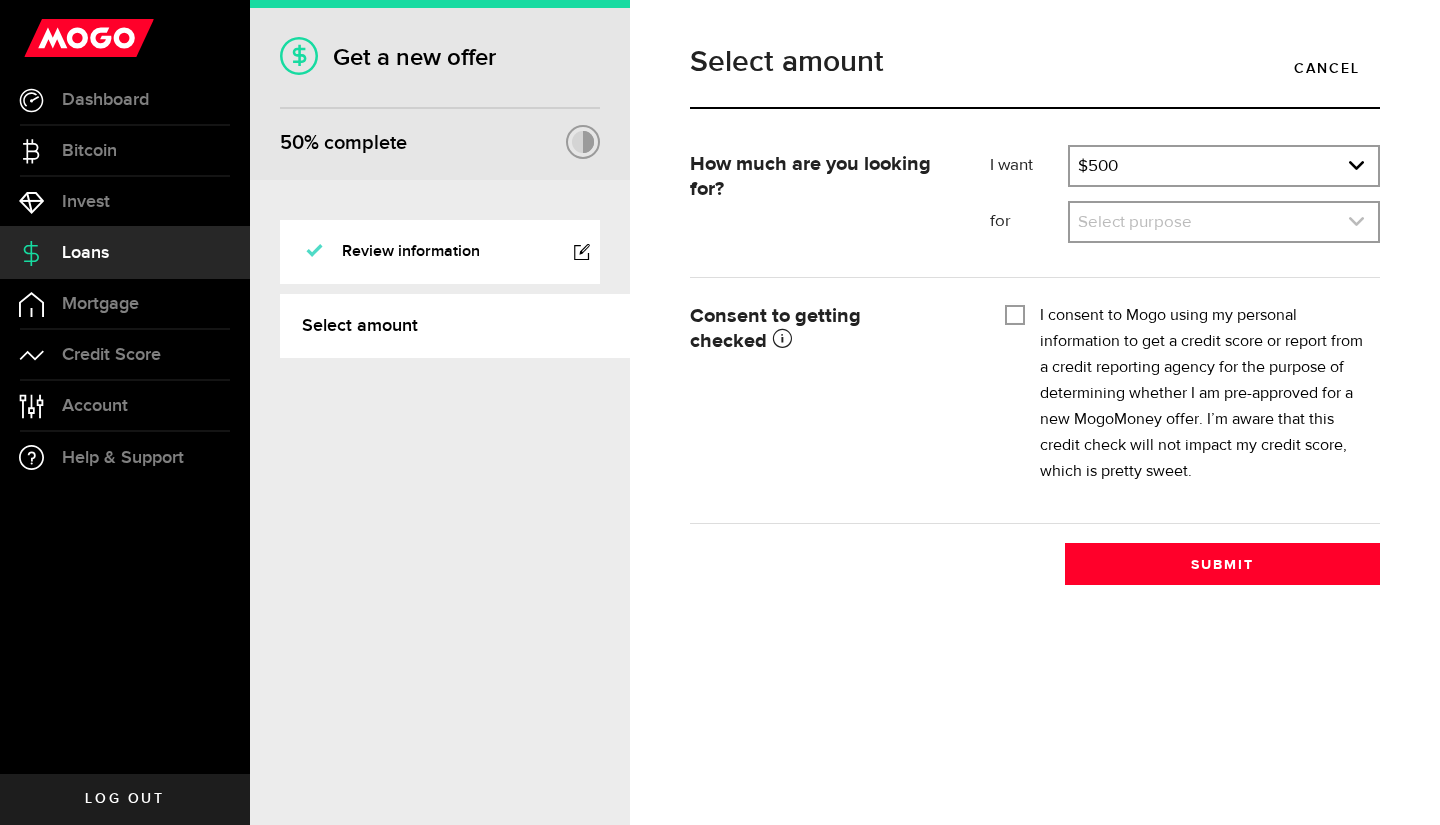 click at bounding box center [1224, 222] 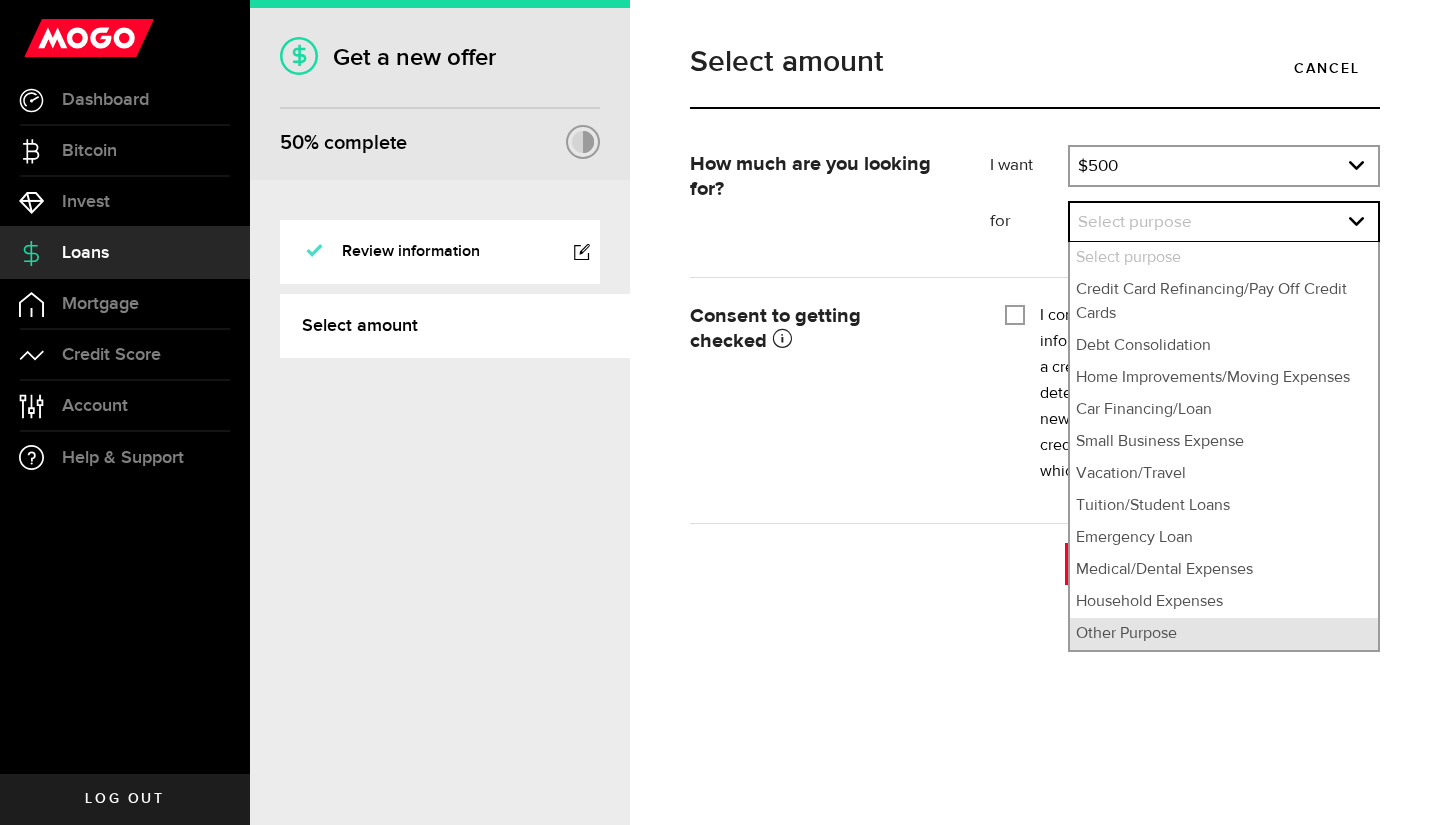 click on "Other Purpose" at bounding box center (1224, 634) 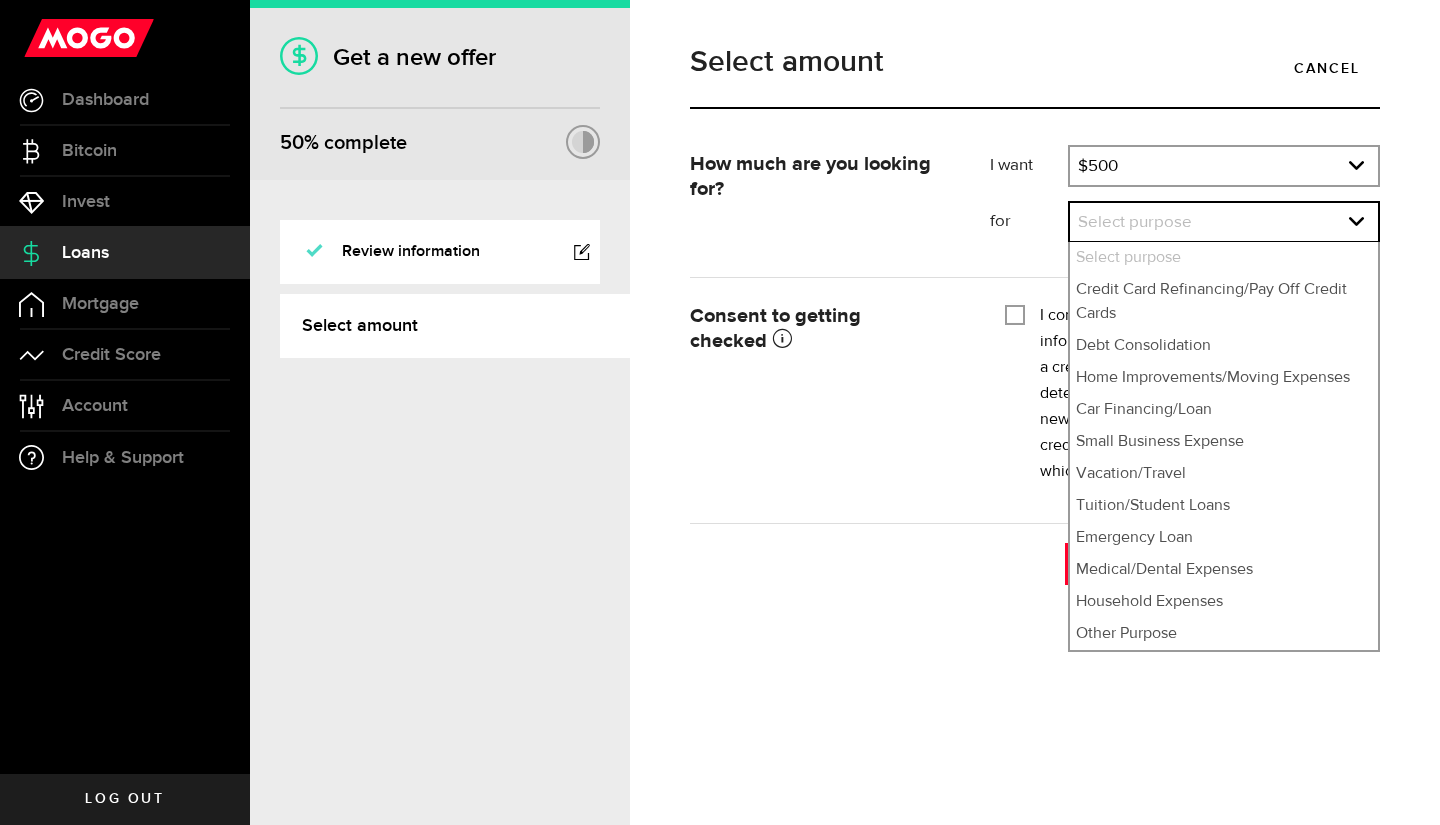 select on "Other Purpose" 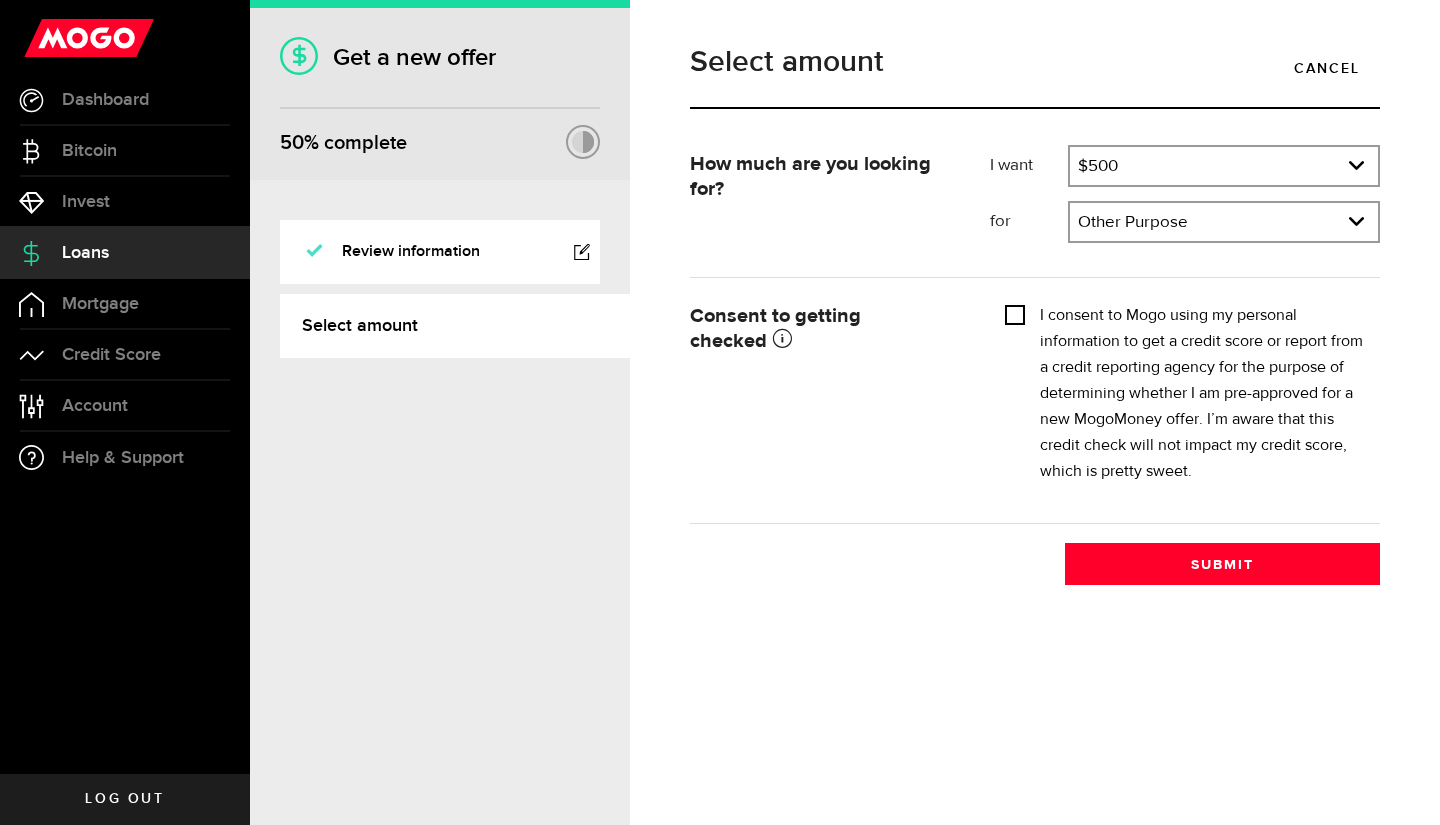 click on "I consent to Mogo using my personal information to get a credit score or report from a credit reporting agency for the purpose of determining whether I am pre-approved for a new MogoMoney offer. I’m aware that this credit check will not impact my credit score, which is pretty sweet." at bounding box center [1015, 313] 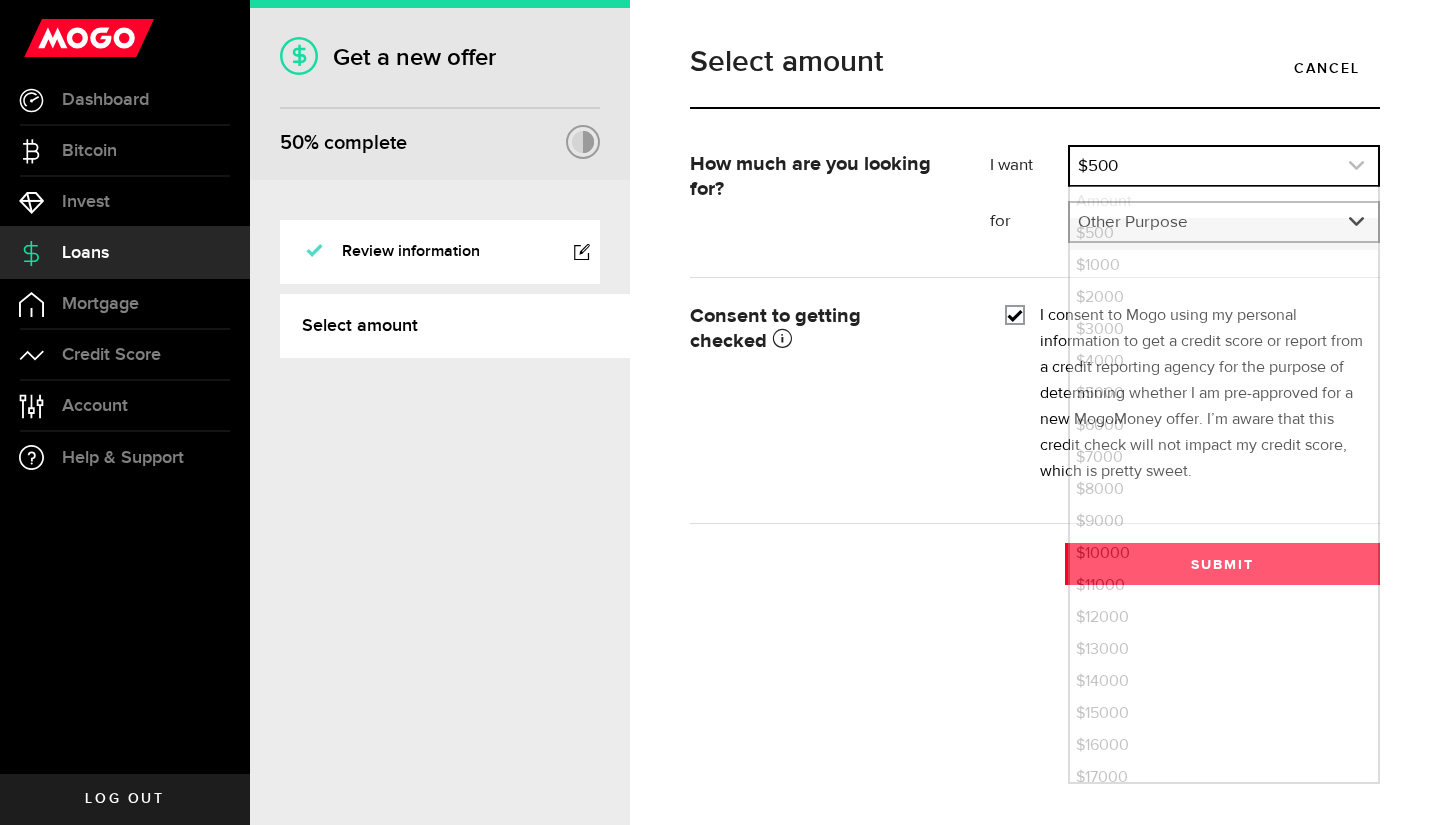 click at bounding box center (1224, 166) 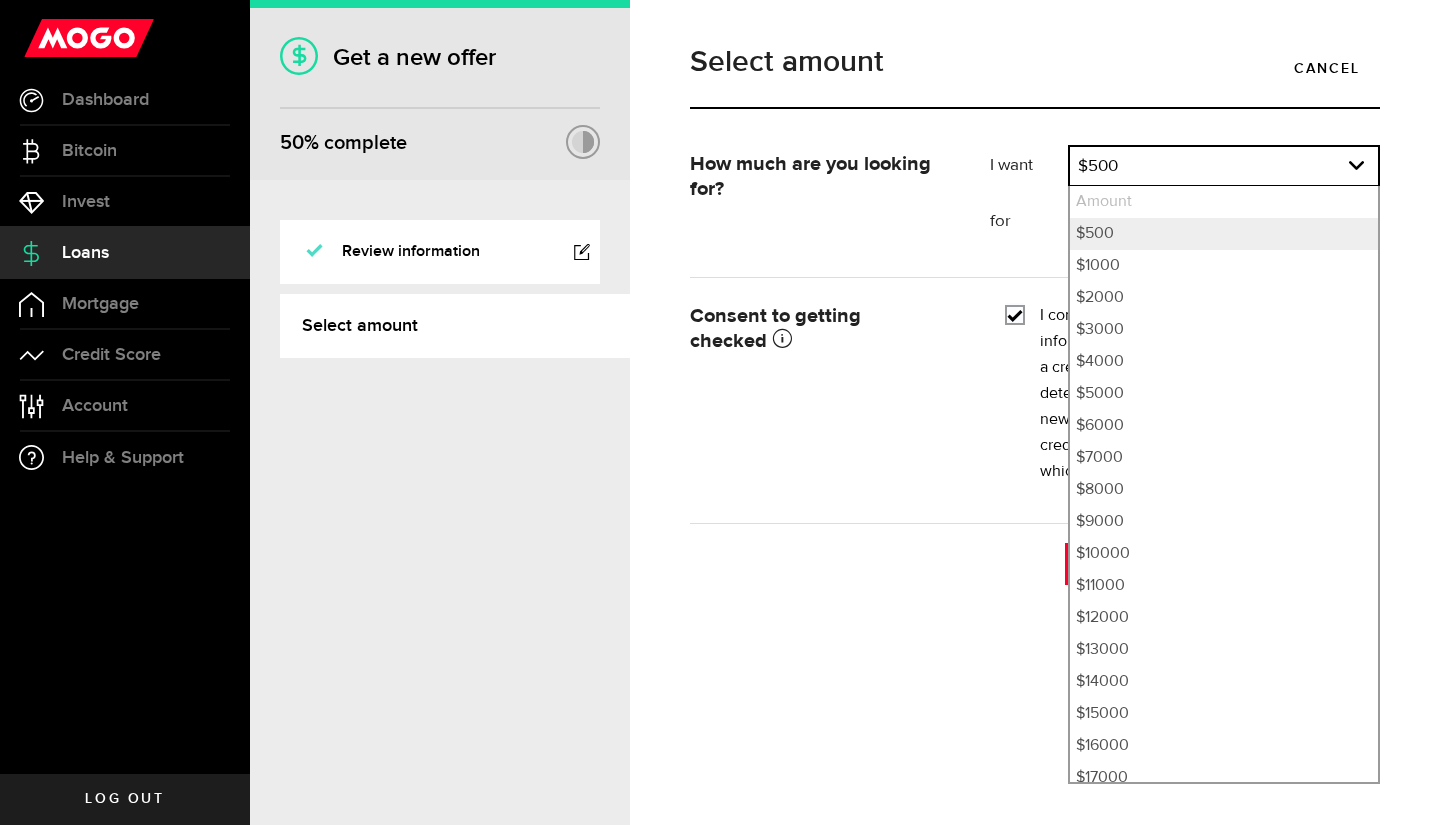 click on "How much are you looking for?" at bounding box center (825, 177) 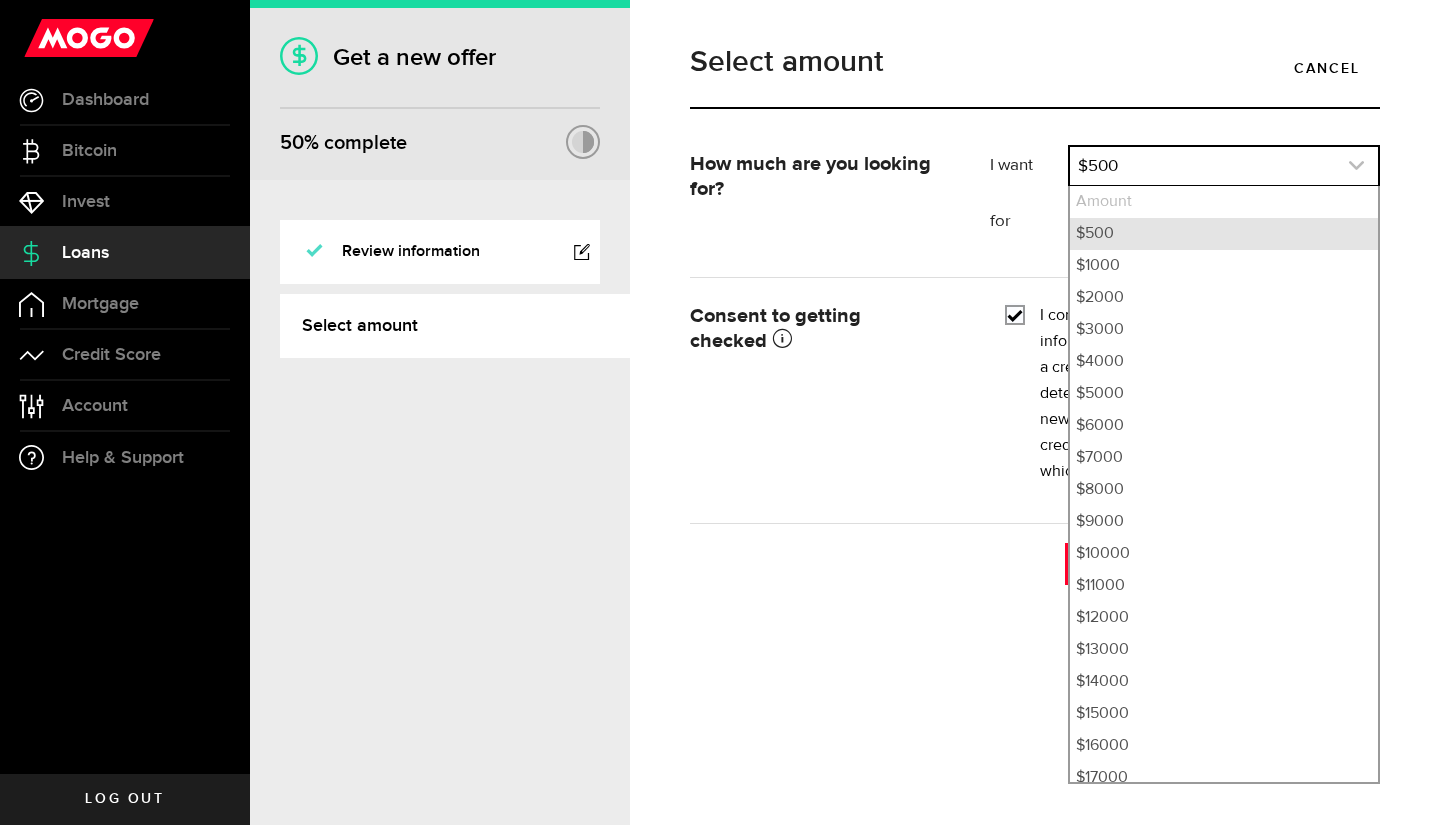 click at bounding box center [1224, 166] 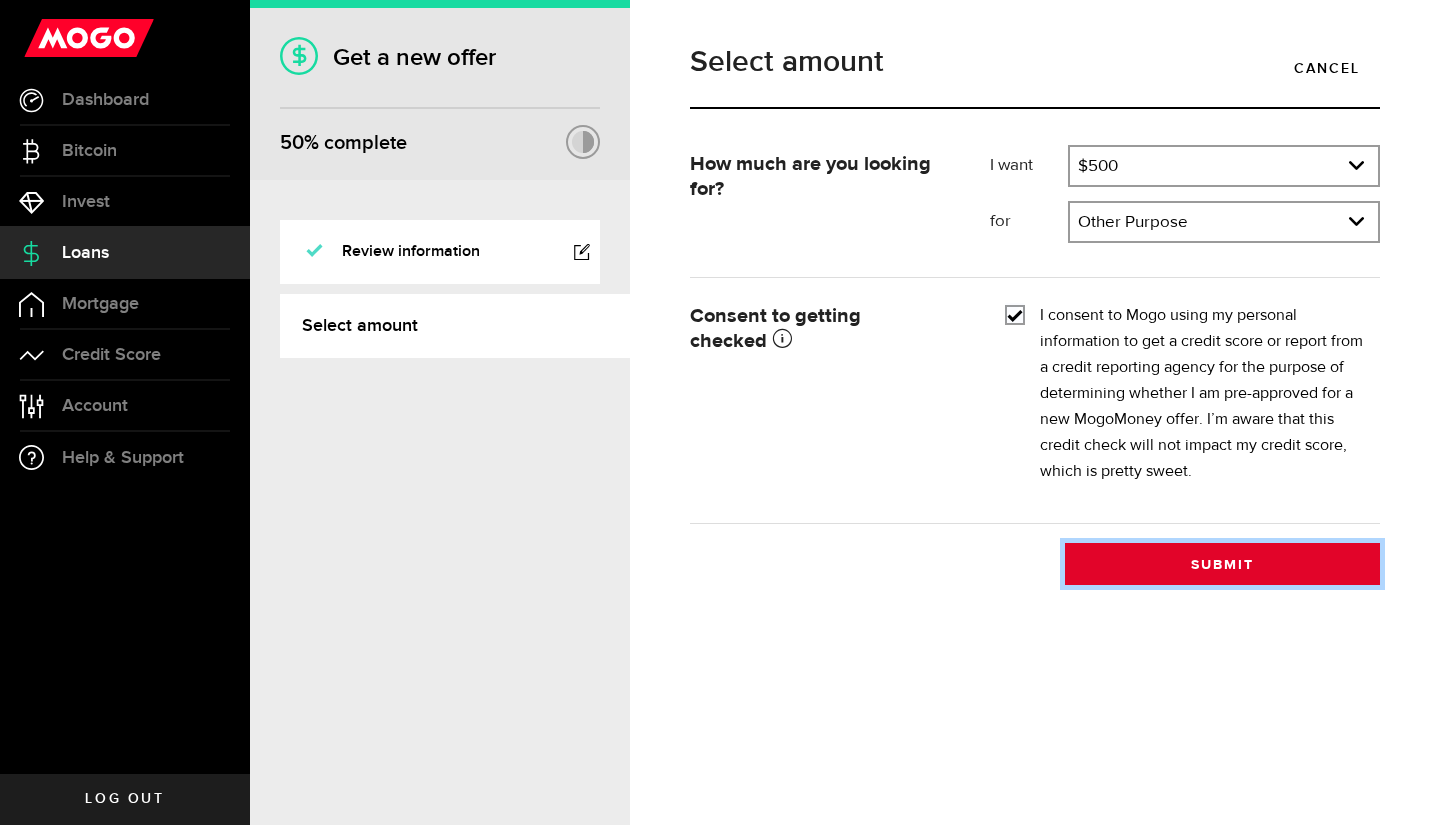 click on "Submit" at bounding box center [1222, 564] 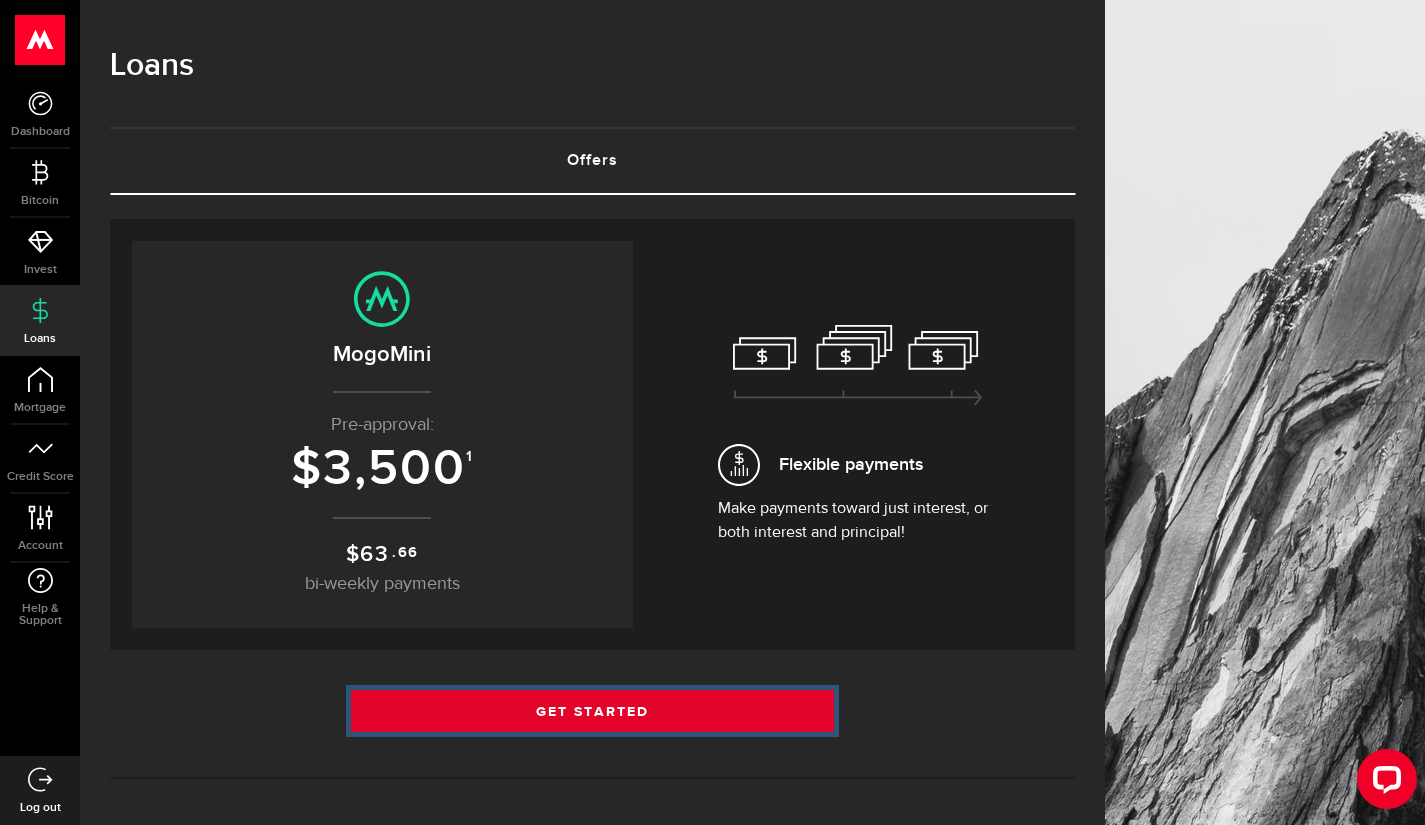click on "Get Started" at bounding box center [592, 711] 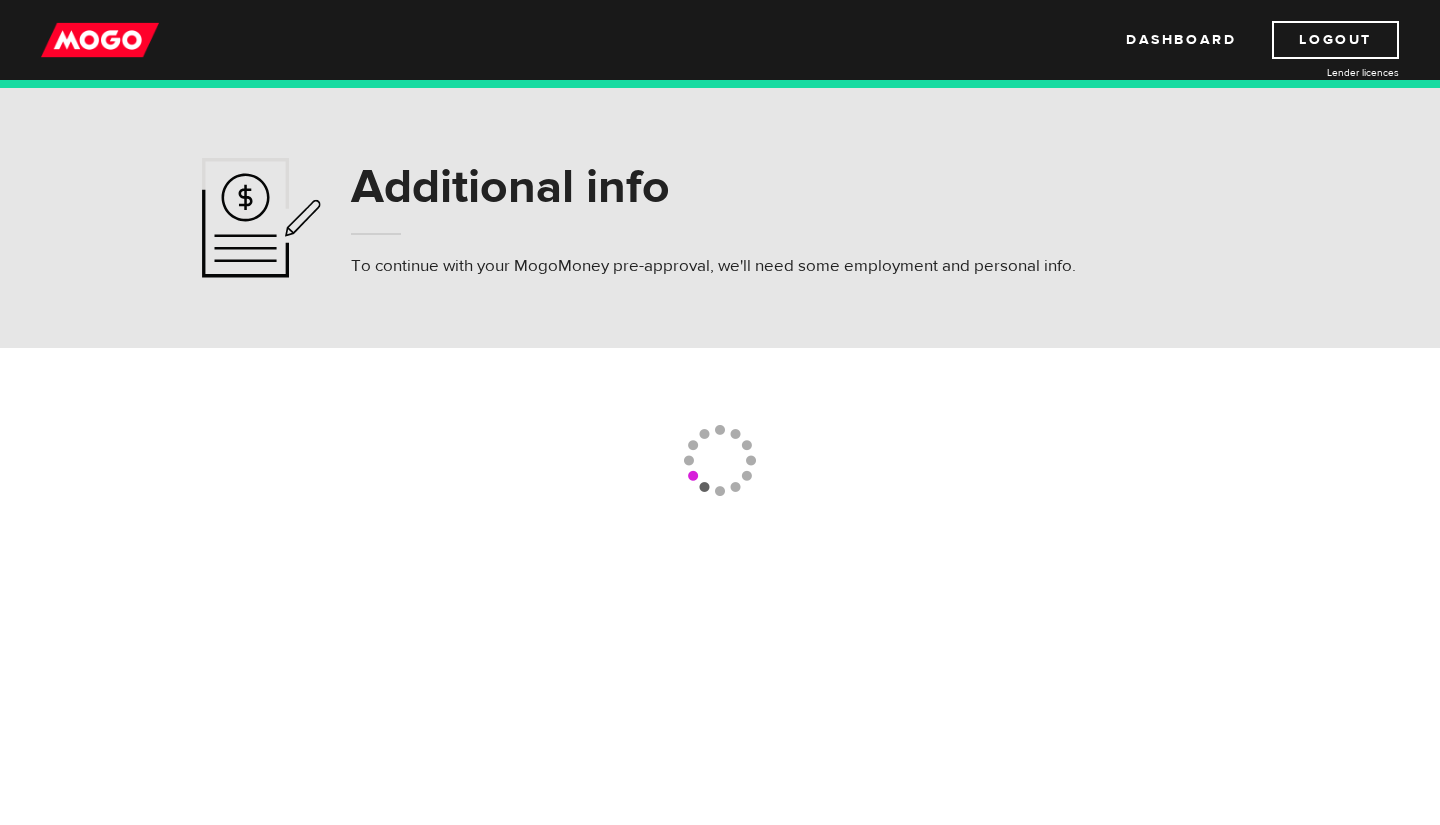 scroll, scrollTop: 0, scrollLeft: 0, axis: both 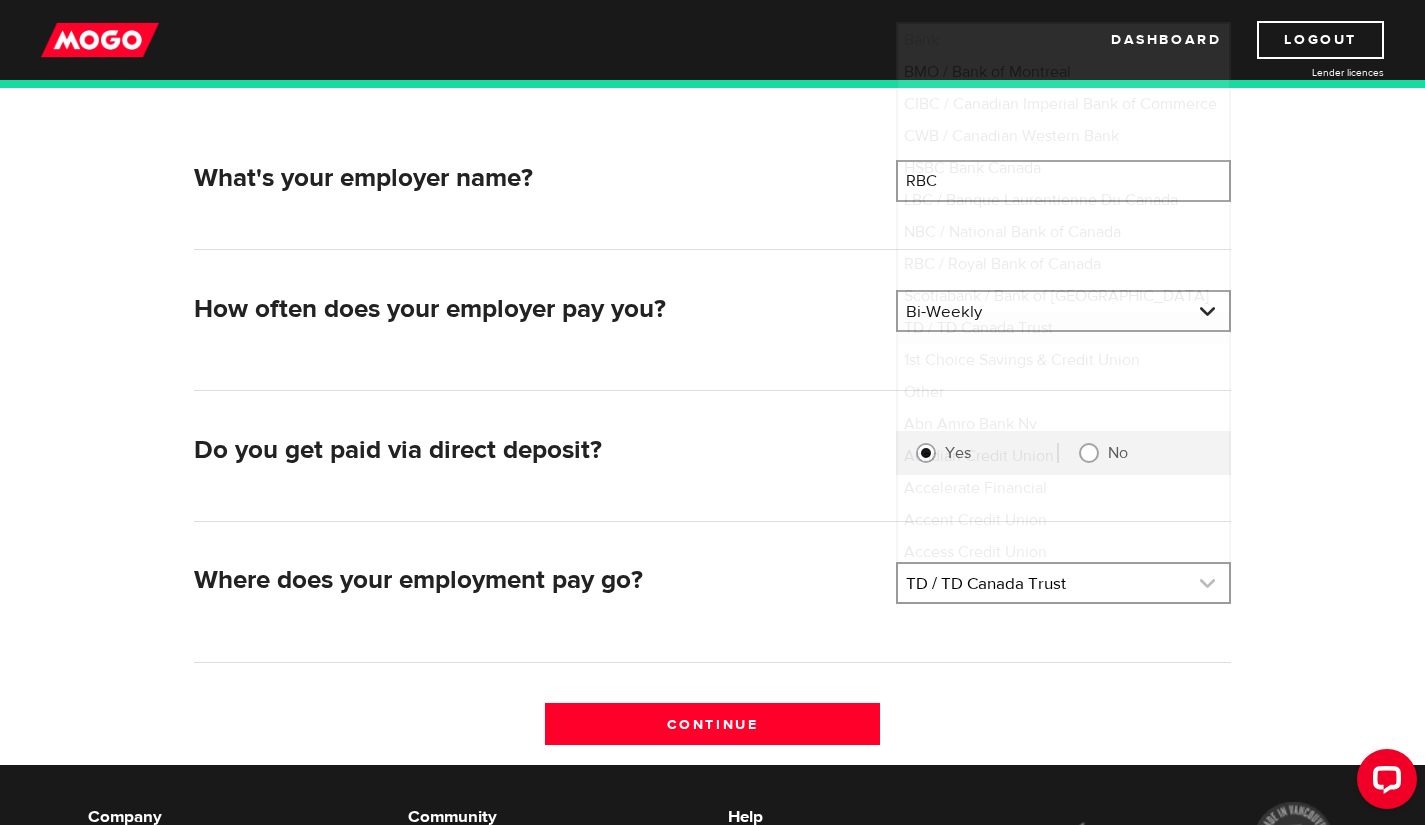 click at bounding box center (1063, 583) 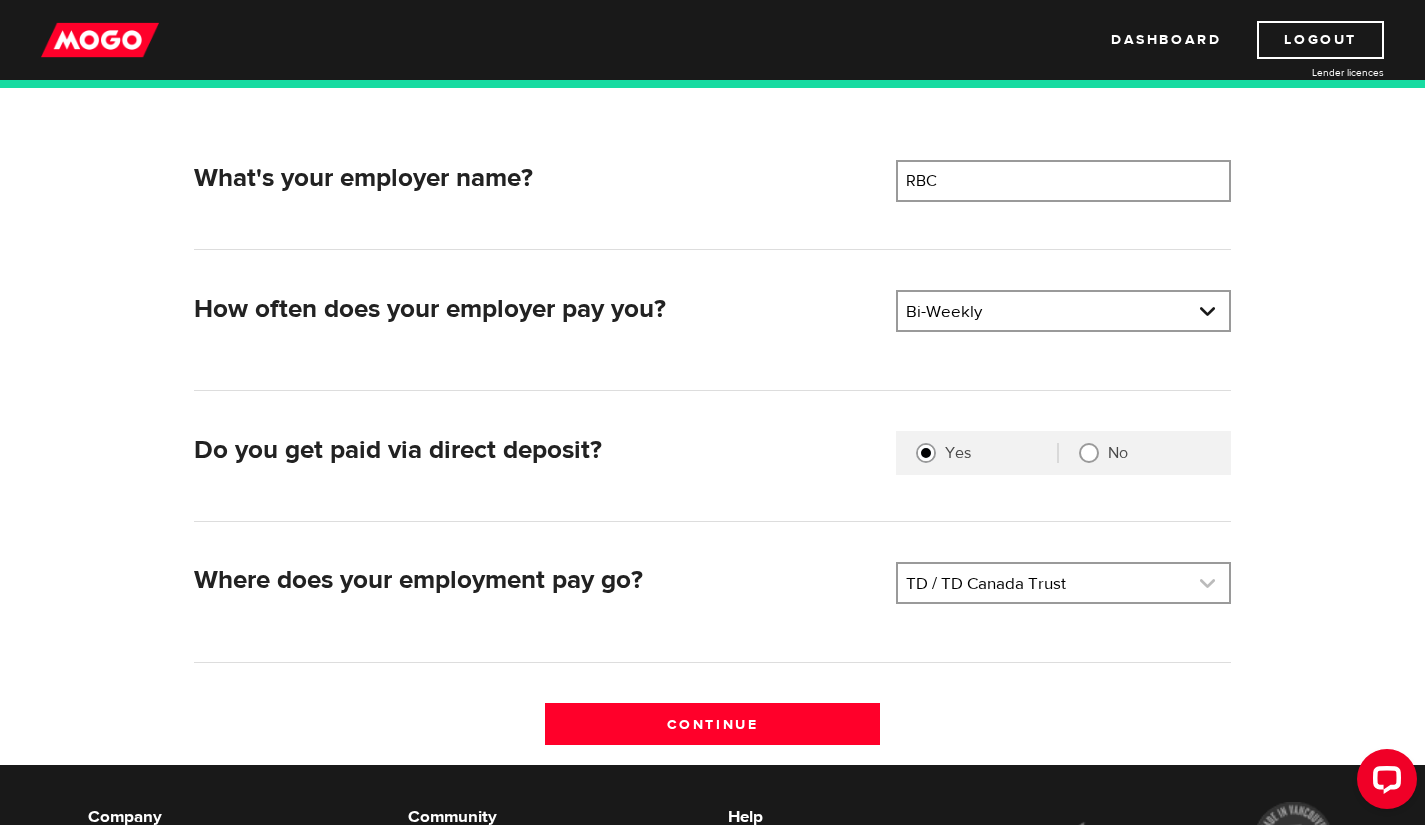click at bounding box center (1063, 583) 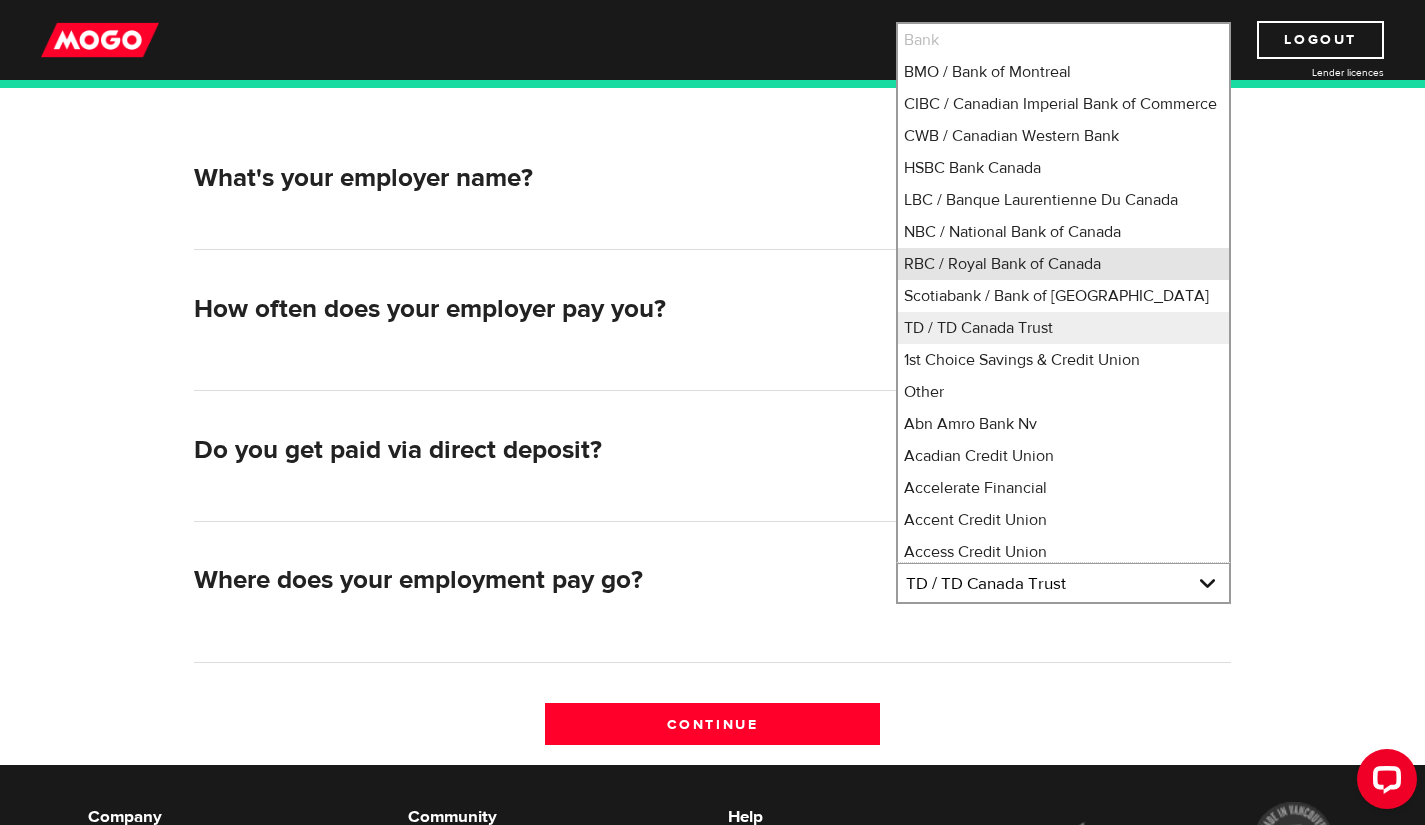 click on "RBC / Royal Bank of Canada" at bounding box center [1063, 264] 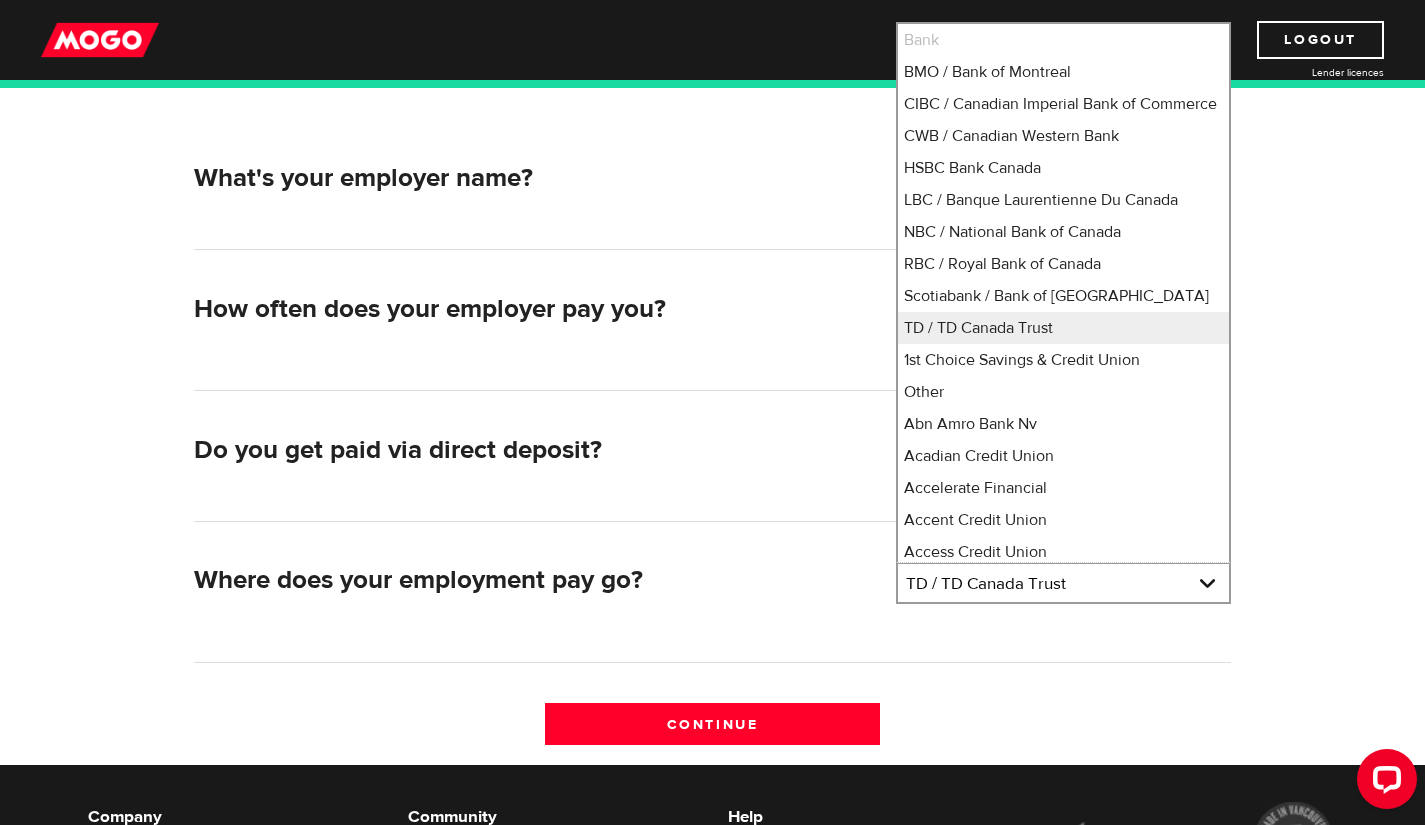 select on "8" 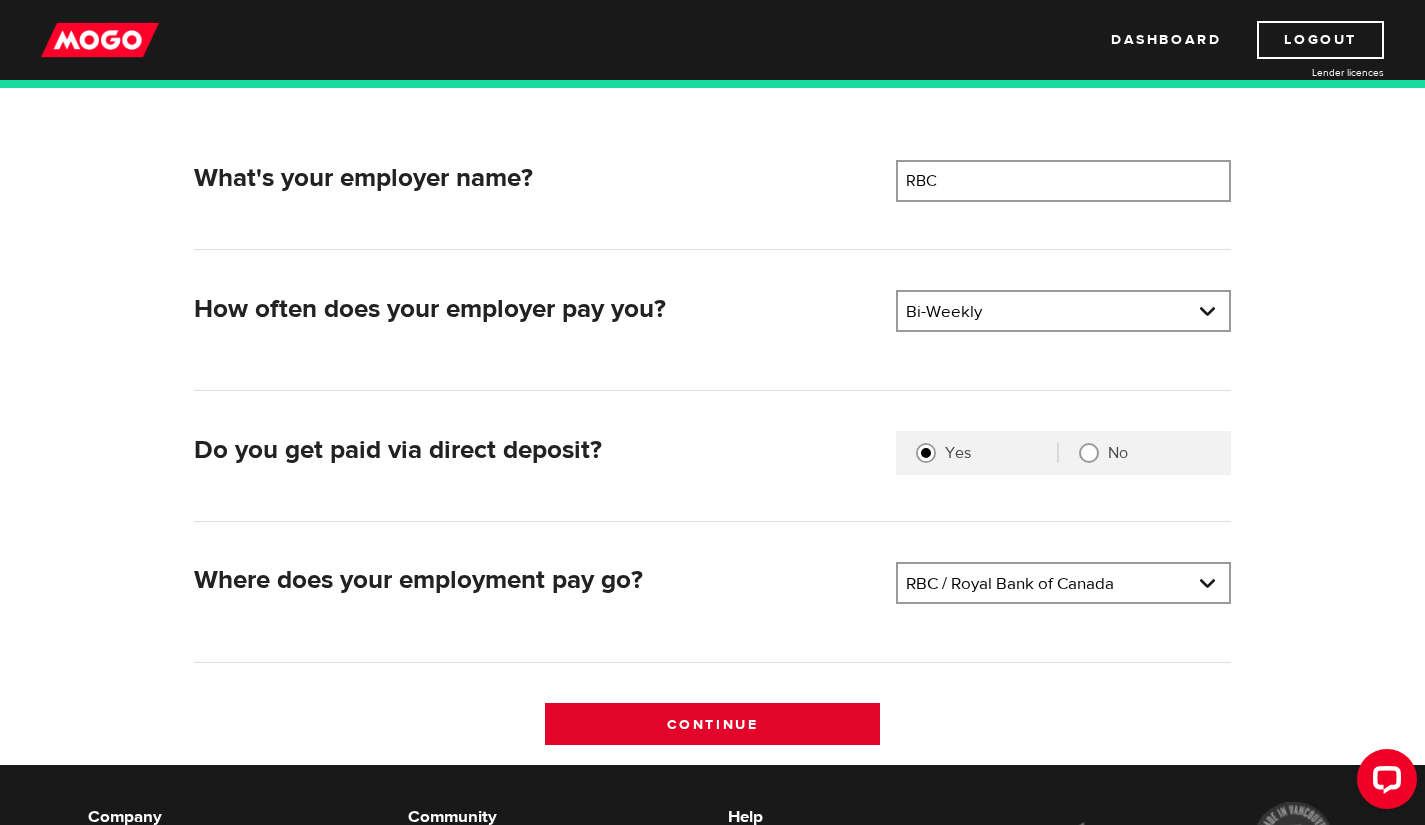 click on "Continue" at bounding box center (712, 724) 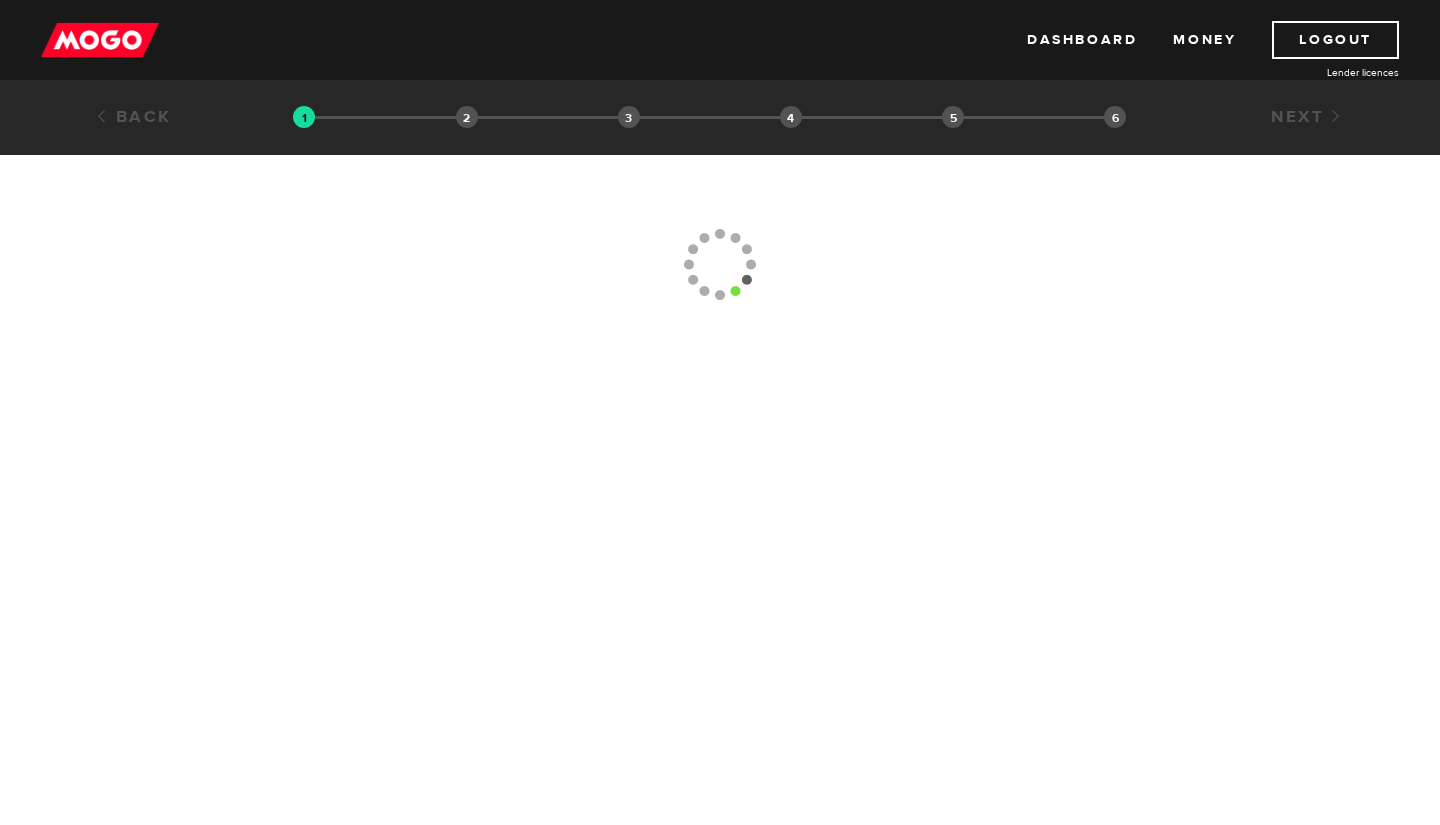 scroll, scrollTop: 0, scrollLeft: 0, axis: both 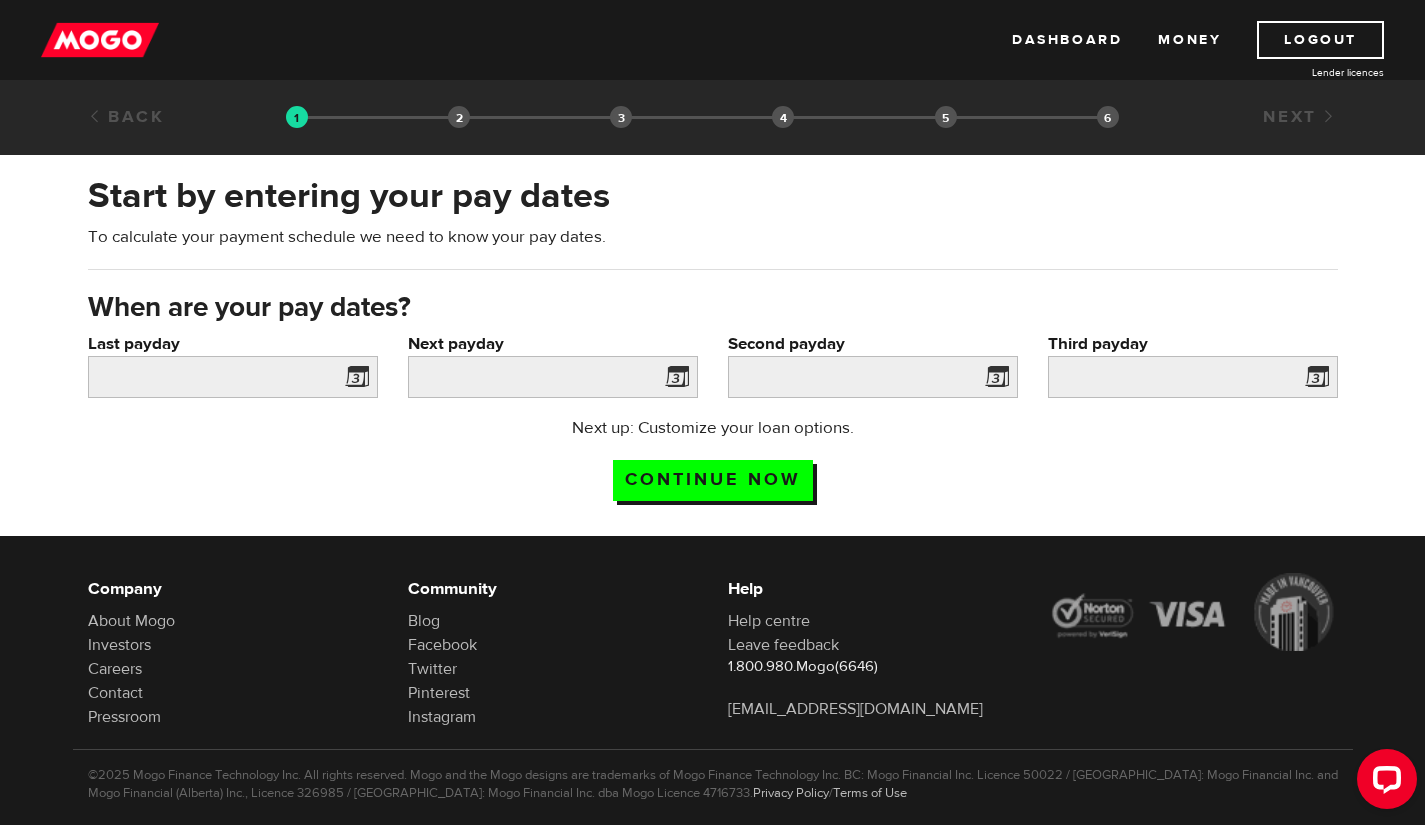 click at bounding box center (353, 380) 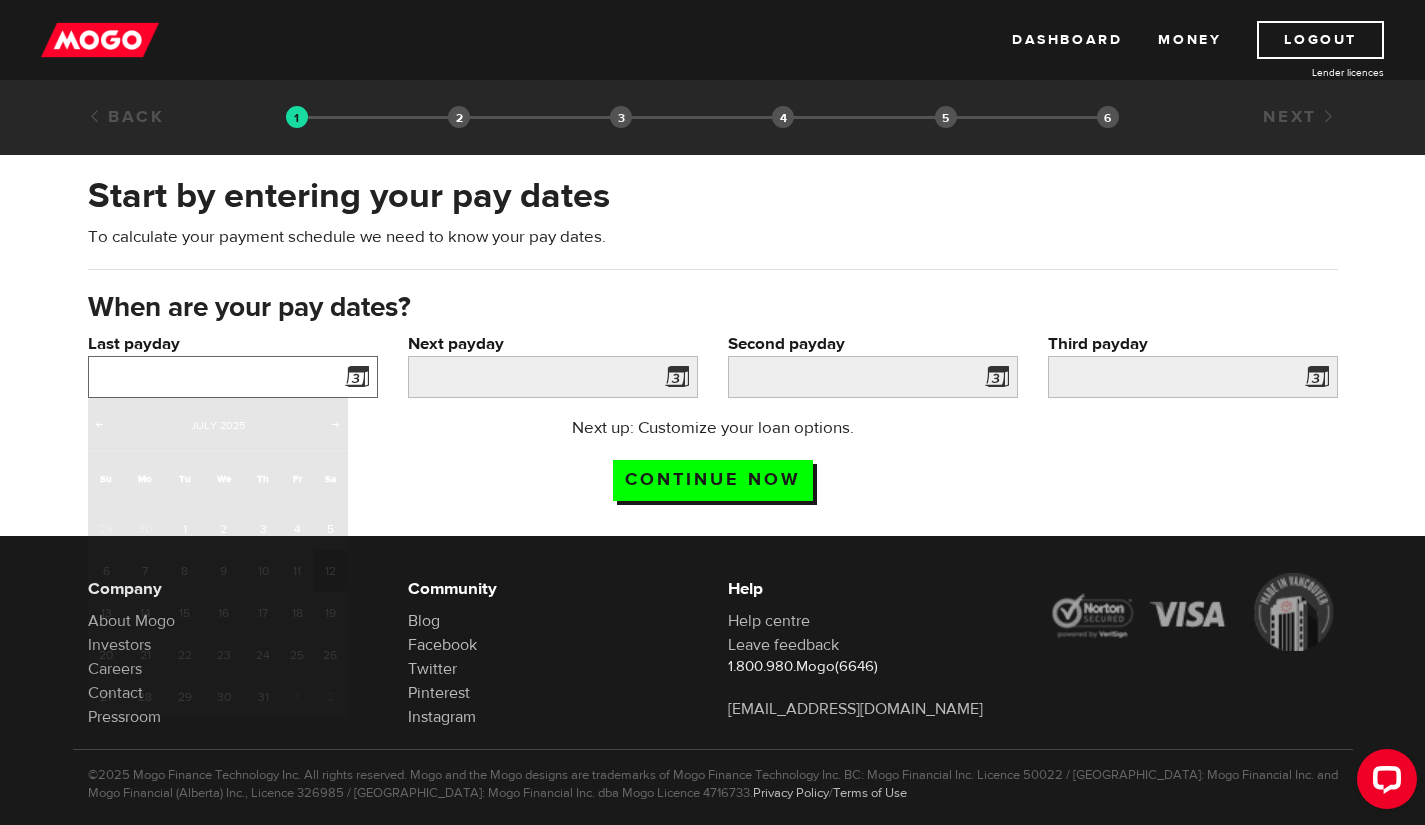 click on "Last payday" at bounding box center (233, 377) 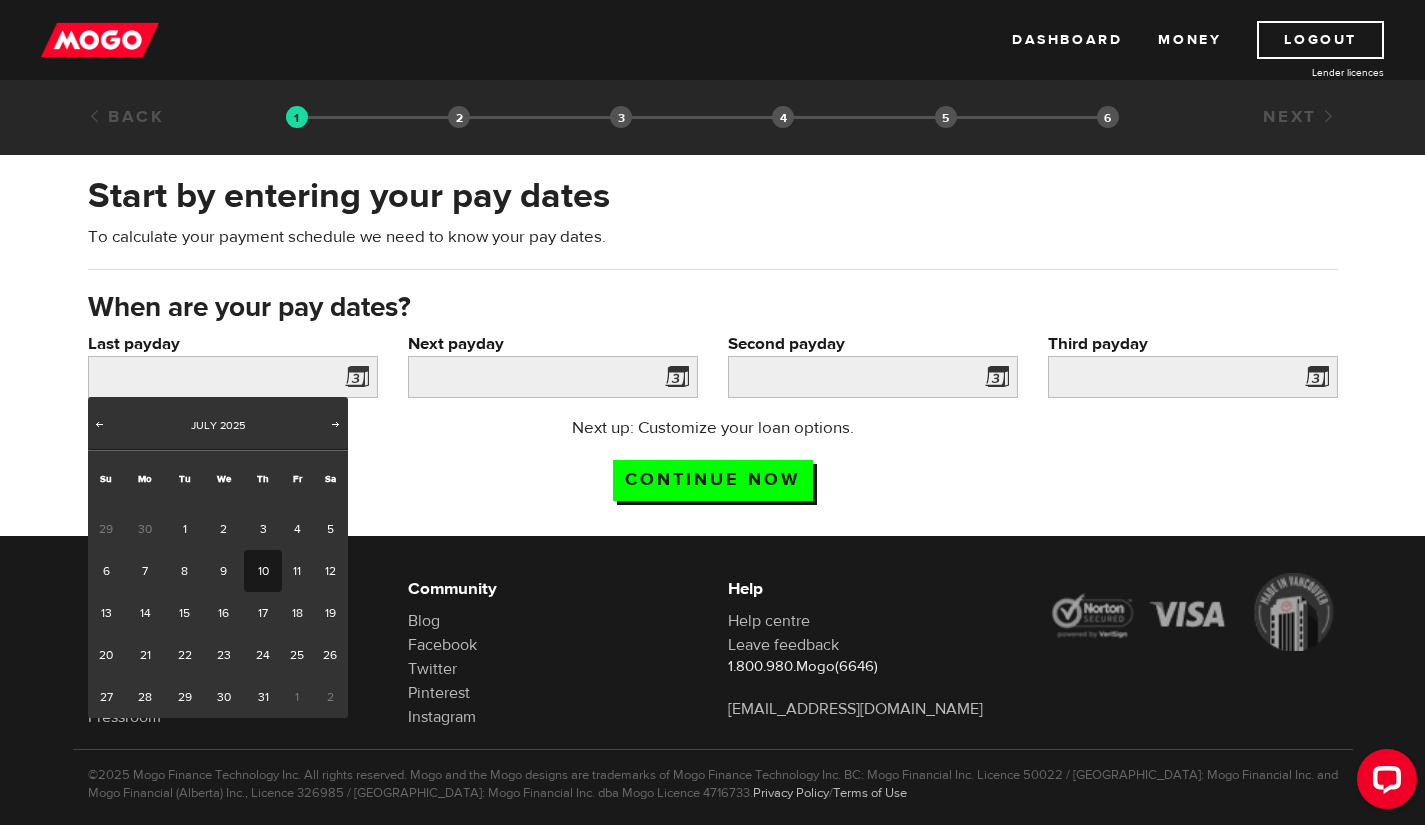 click on "10" at bounding box center (262, 571) 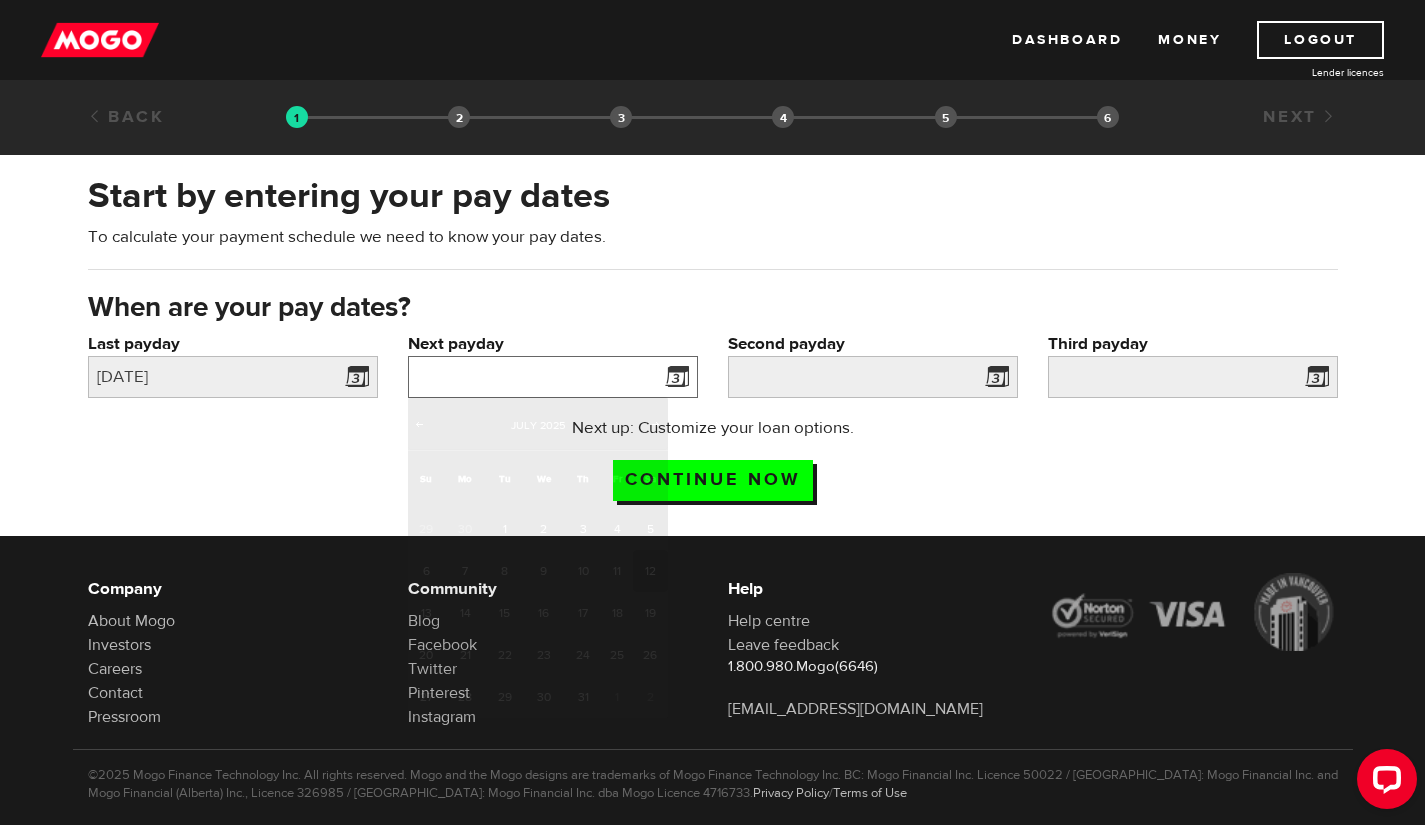 click on "Next payday" at bounding box center [553, 377] 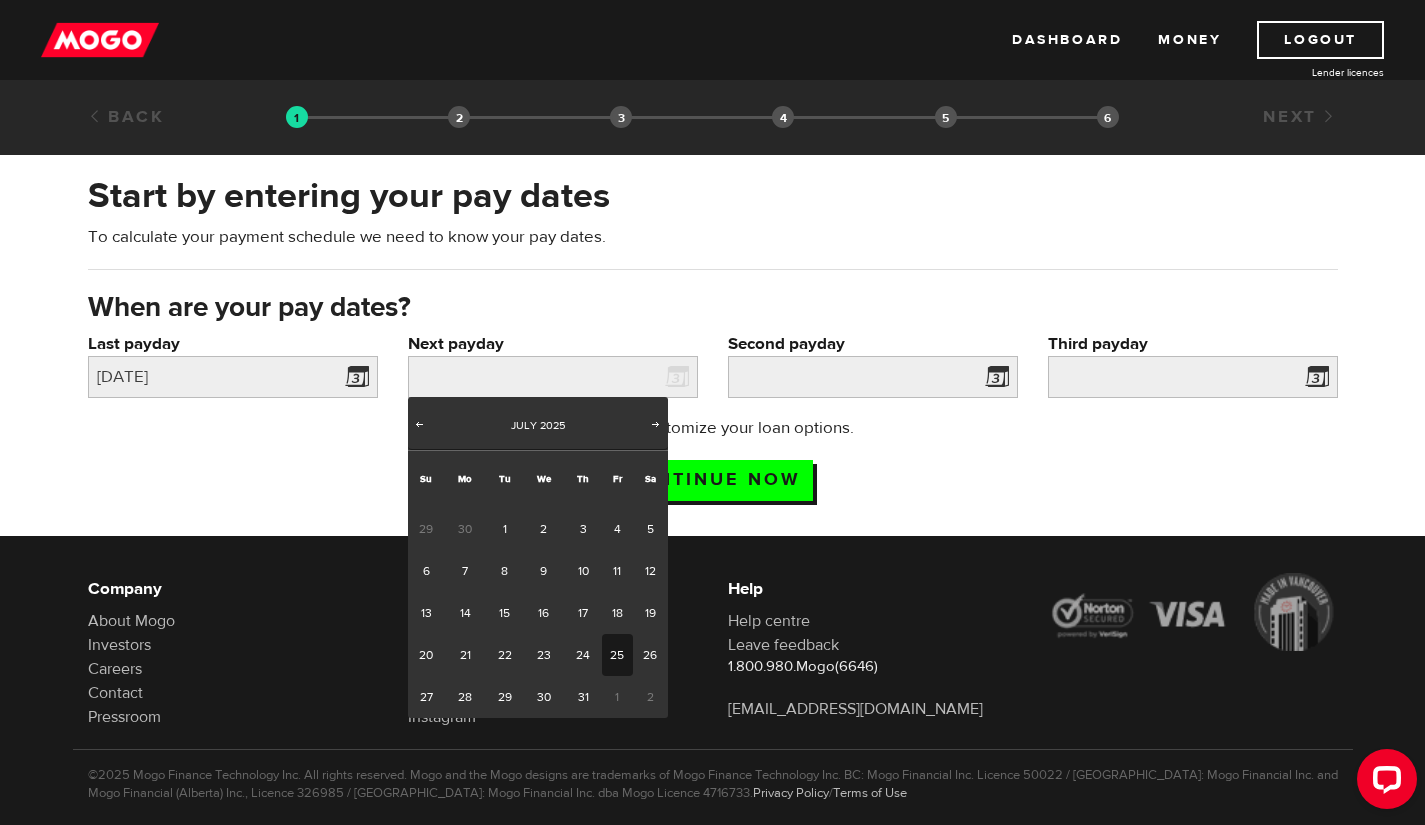 click on "25" at bounding box center [617, 655] 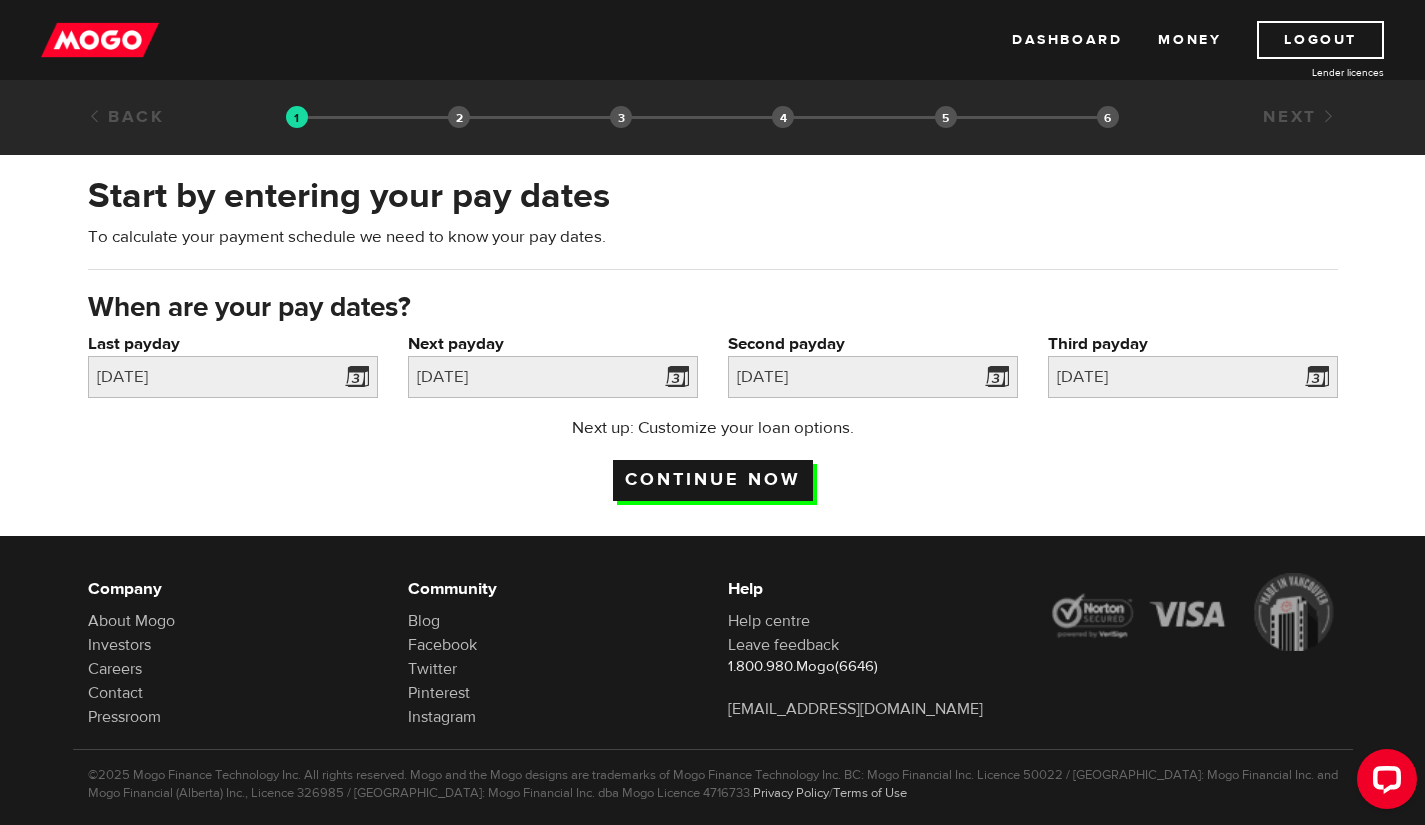 click on "Continue now" at bounding box center [713, 480] 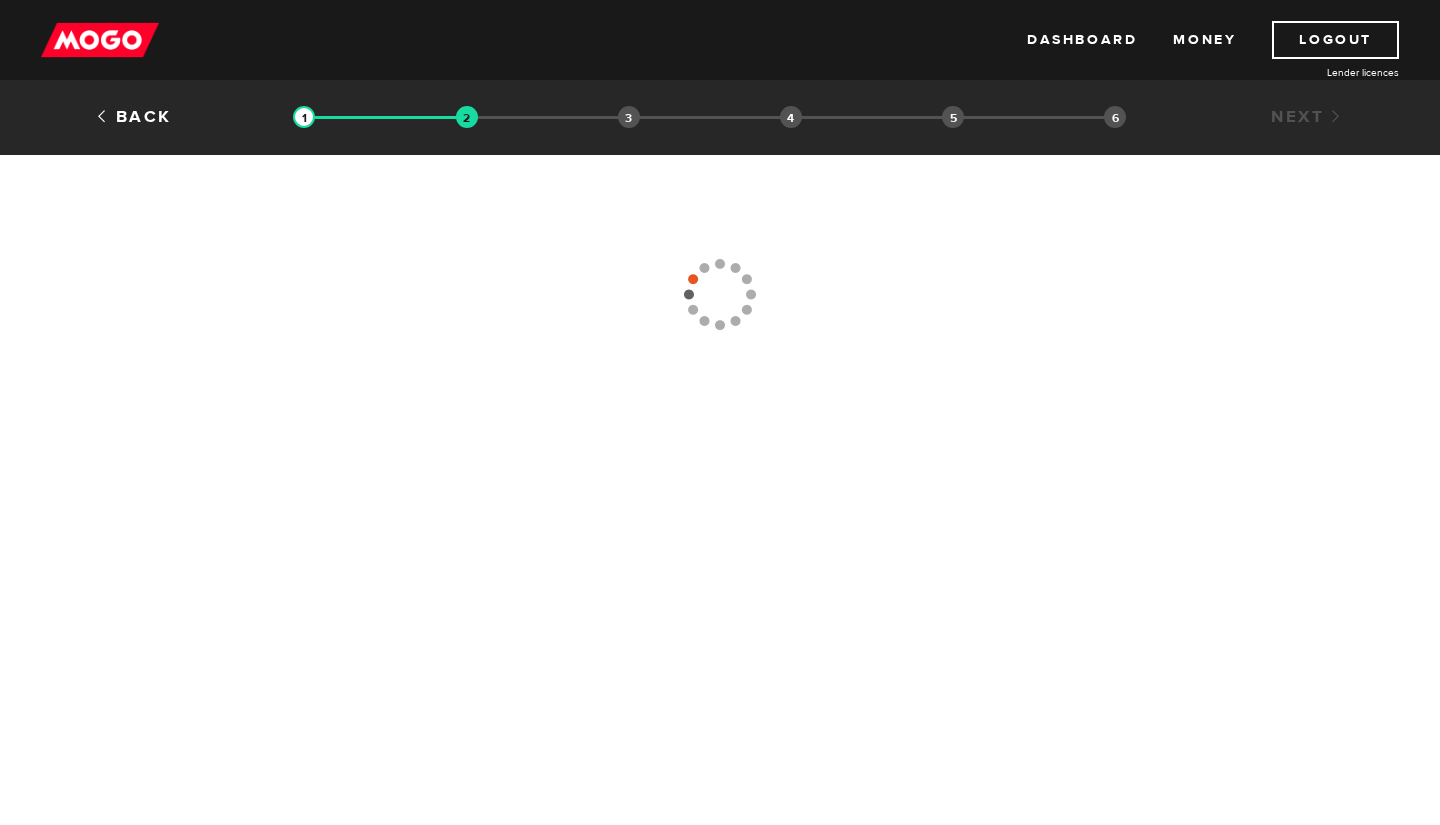 scroll, scrollTop: 0, scrollLeft: 0, axis: both 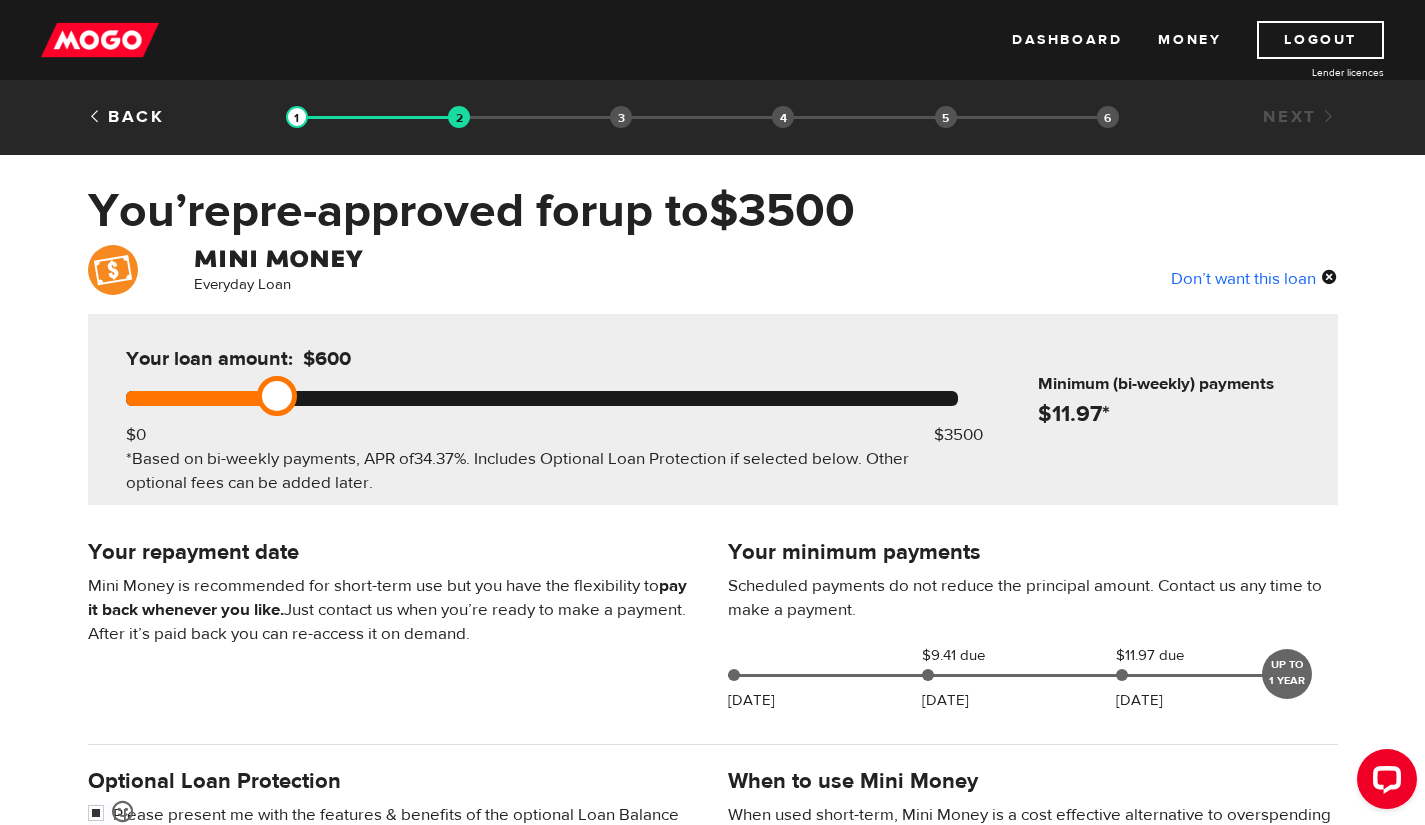 drag, startPoint x: 952, startPoint y: 396, endPoint x: 241, endPoint y: 382, distance: 711.1378 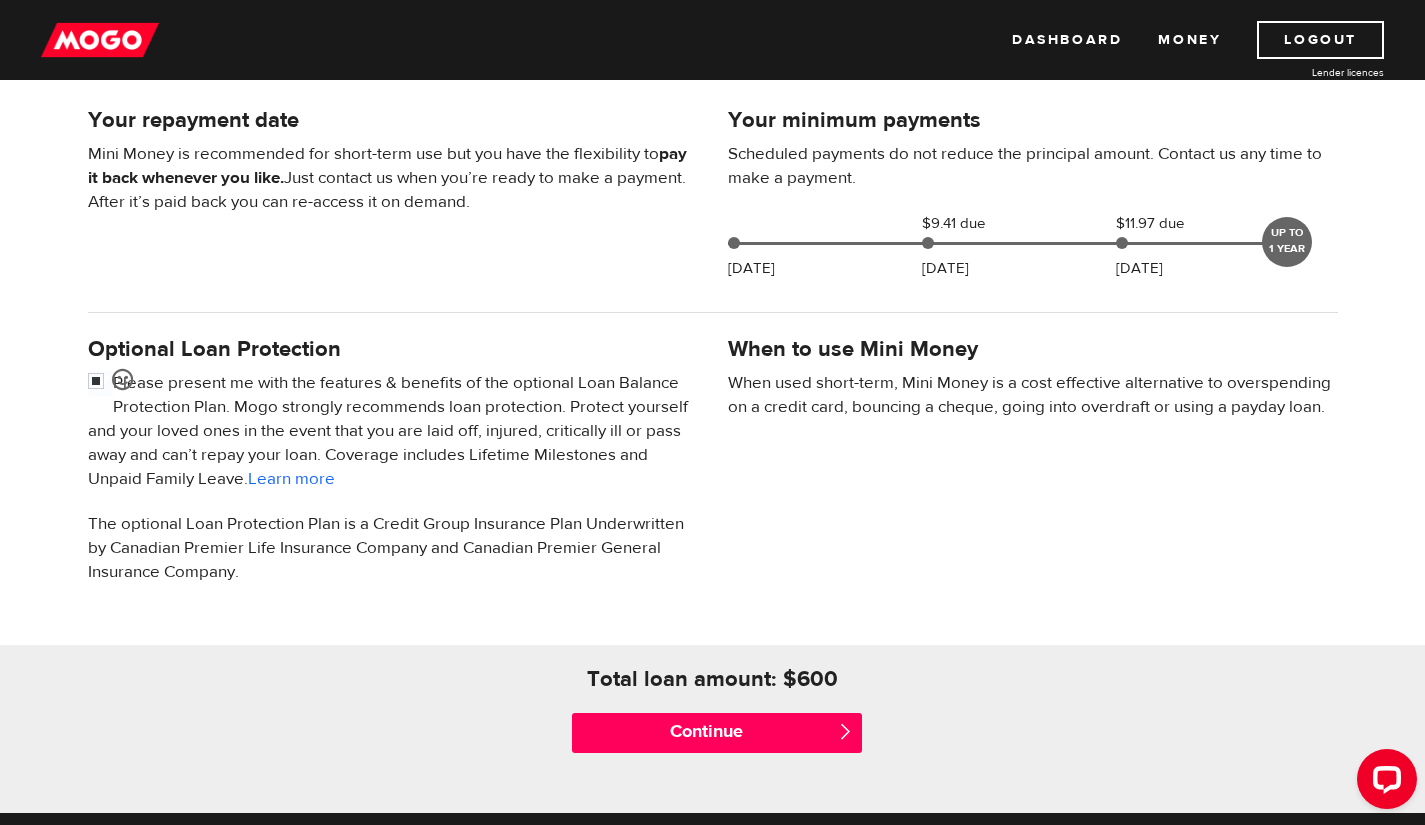 scroll, scrollTop: 450, scrollLeft: 0, axis: vertical 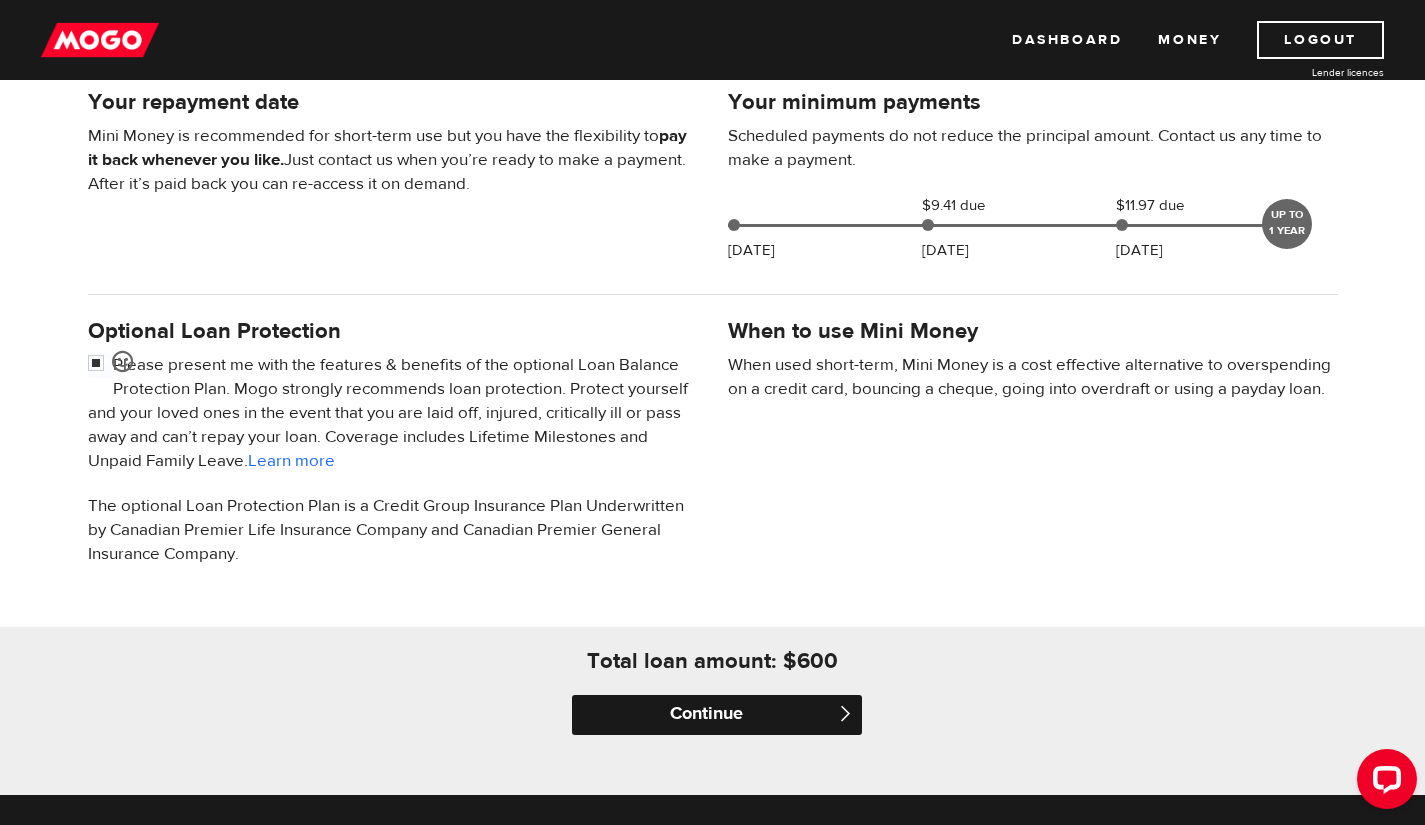 click on "Continue" at bounding box center [717, 715] 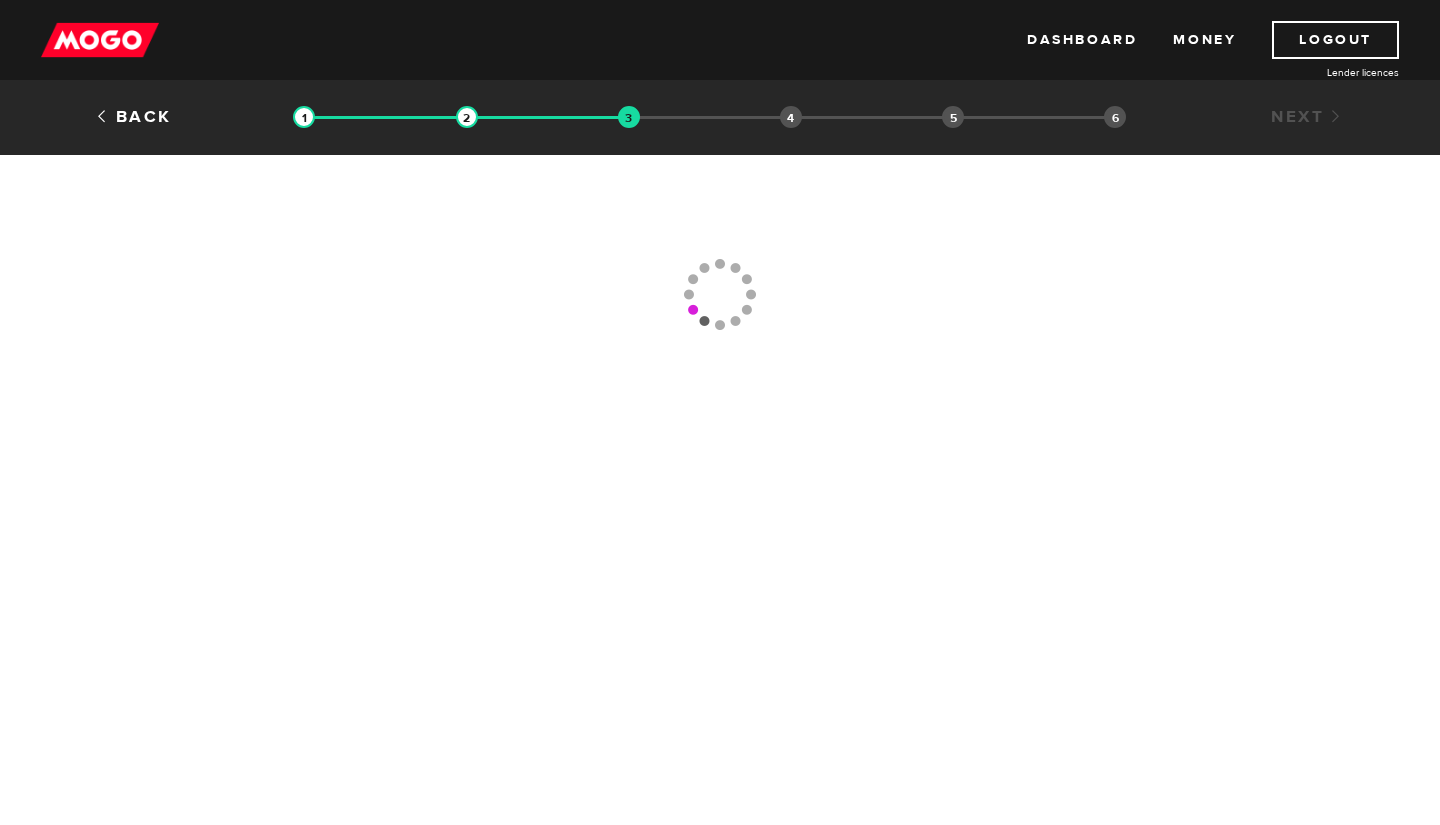 scroll, scrollTop: 0, scrollLeft: 0, axis: both 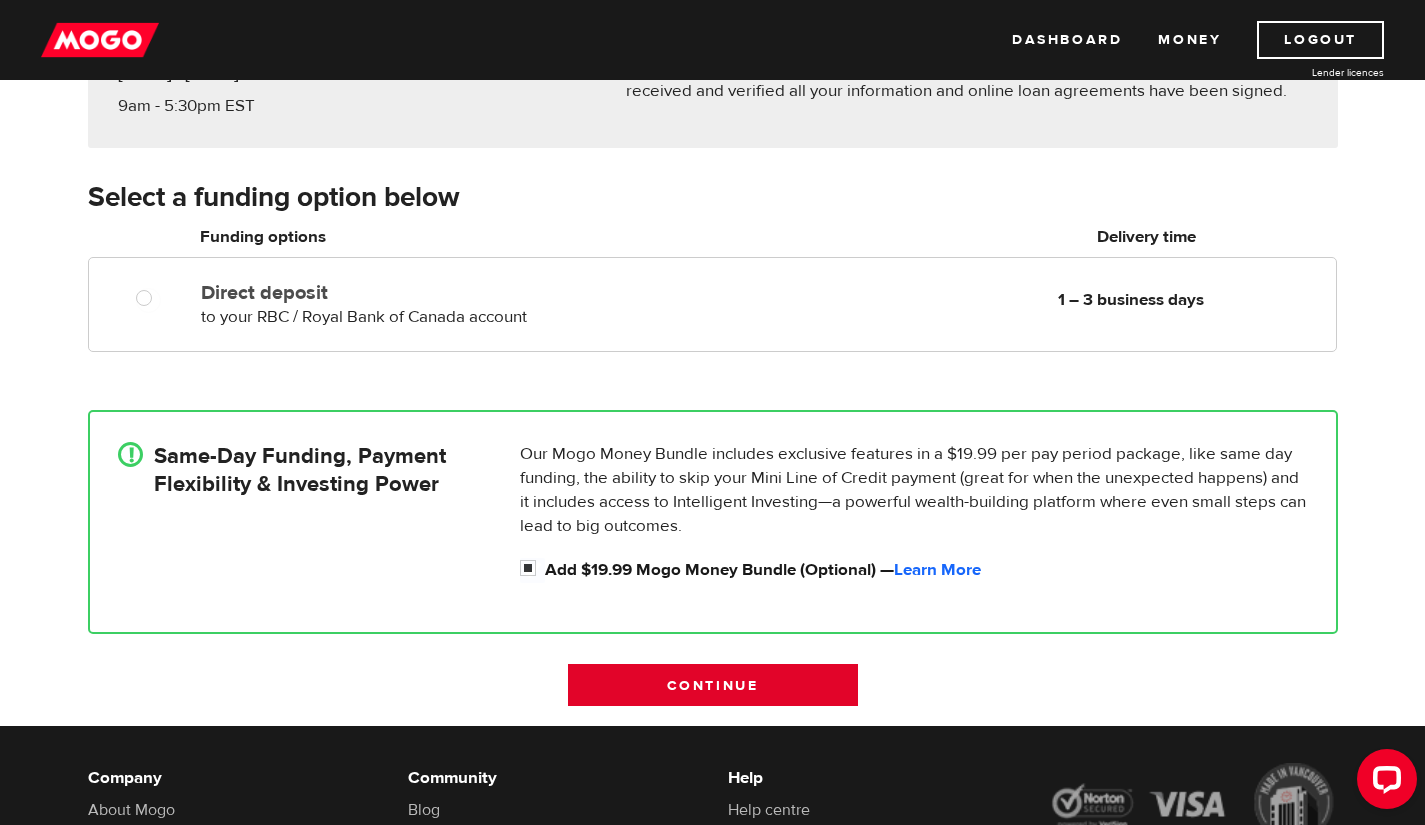 click on "Continue" at bounding box center (713, 685) 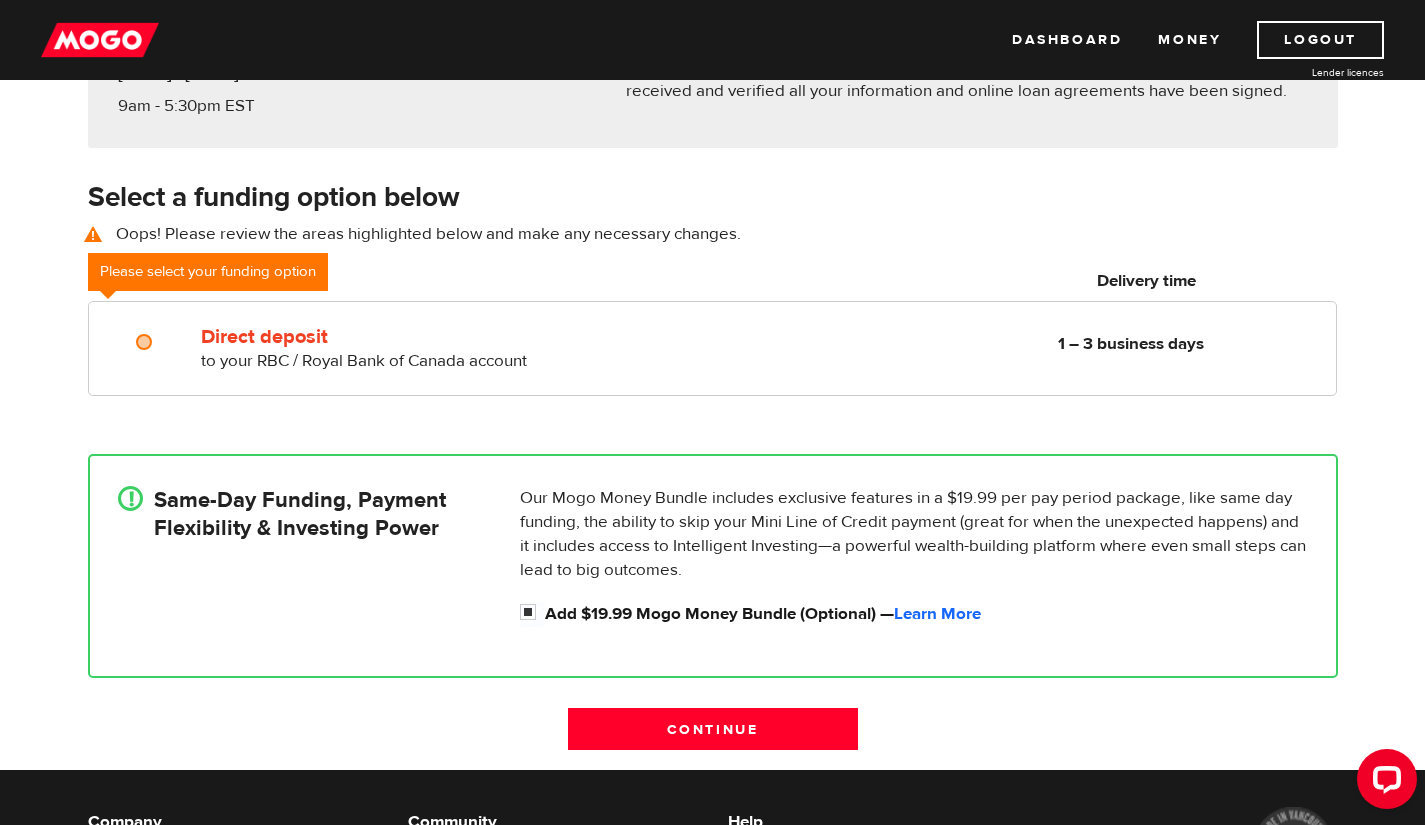 click on "Our Mogo Money Bundle includes exclusive features in a $19.99 per pay period package, like same day funding, the ability to skip your Mini Line of Credit payment (great for when the unexpected happens) and it includes access to Intelligent Investing—a powerful wealth-building platform where even small steps can lead to big outcomes." at bounding box center [914, 534] 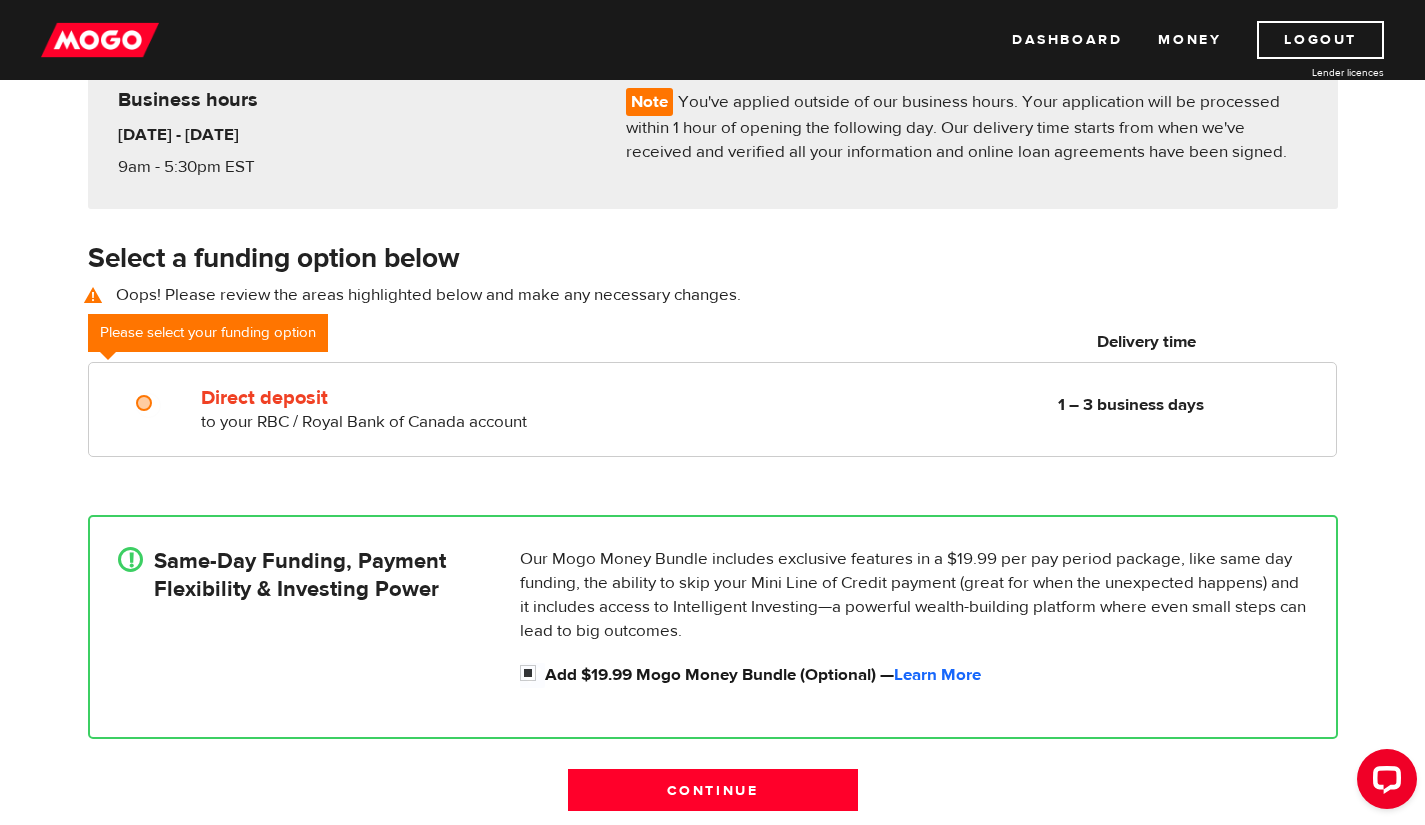 scroll, scrollTop: 192, scrollLeft: 0, axis: vertical 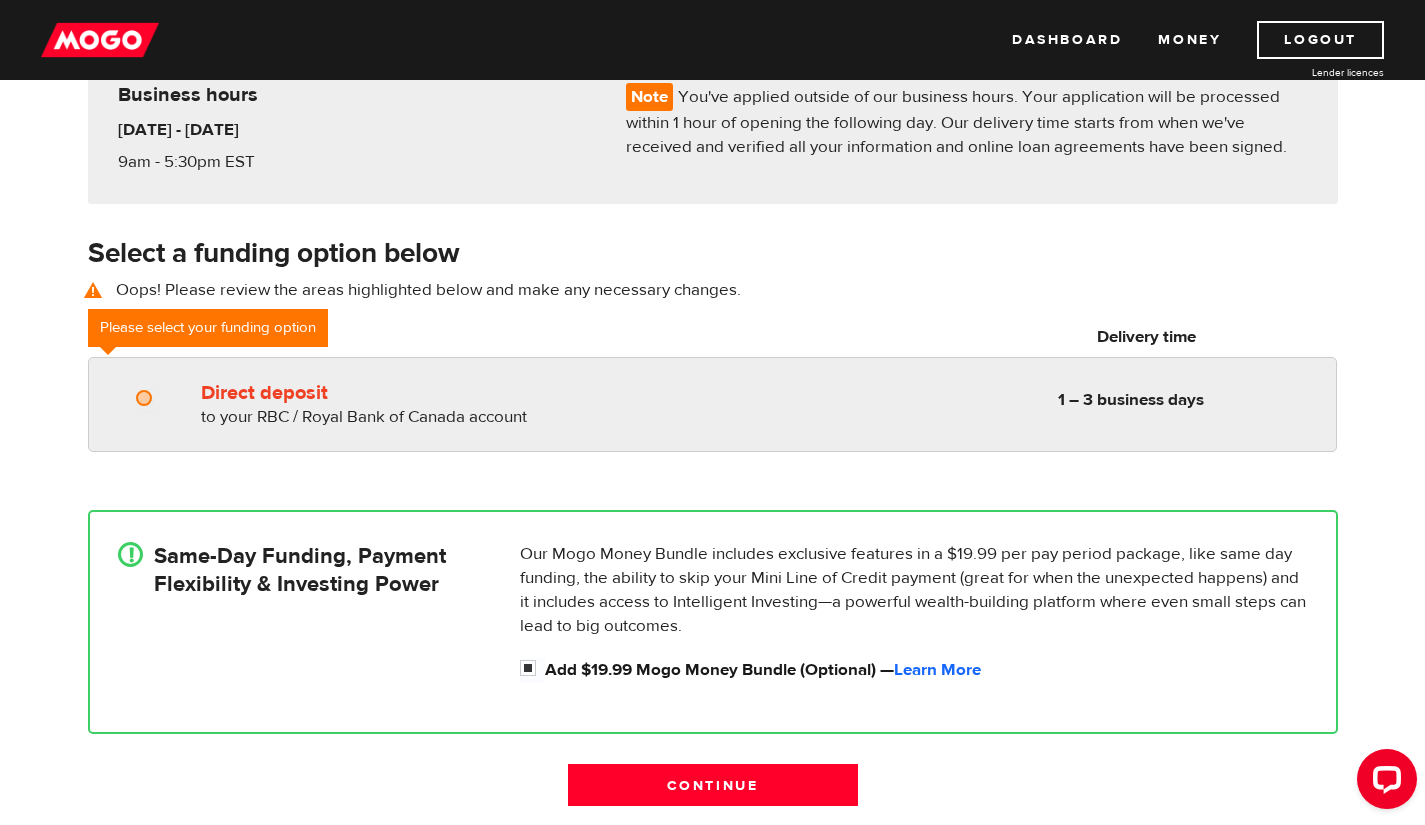 radio on "true" 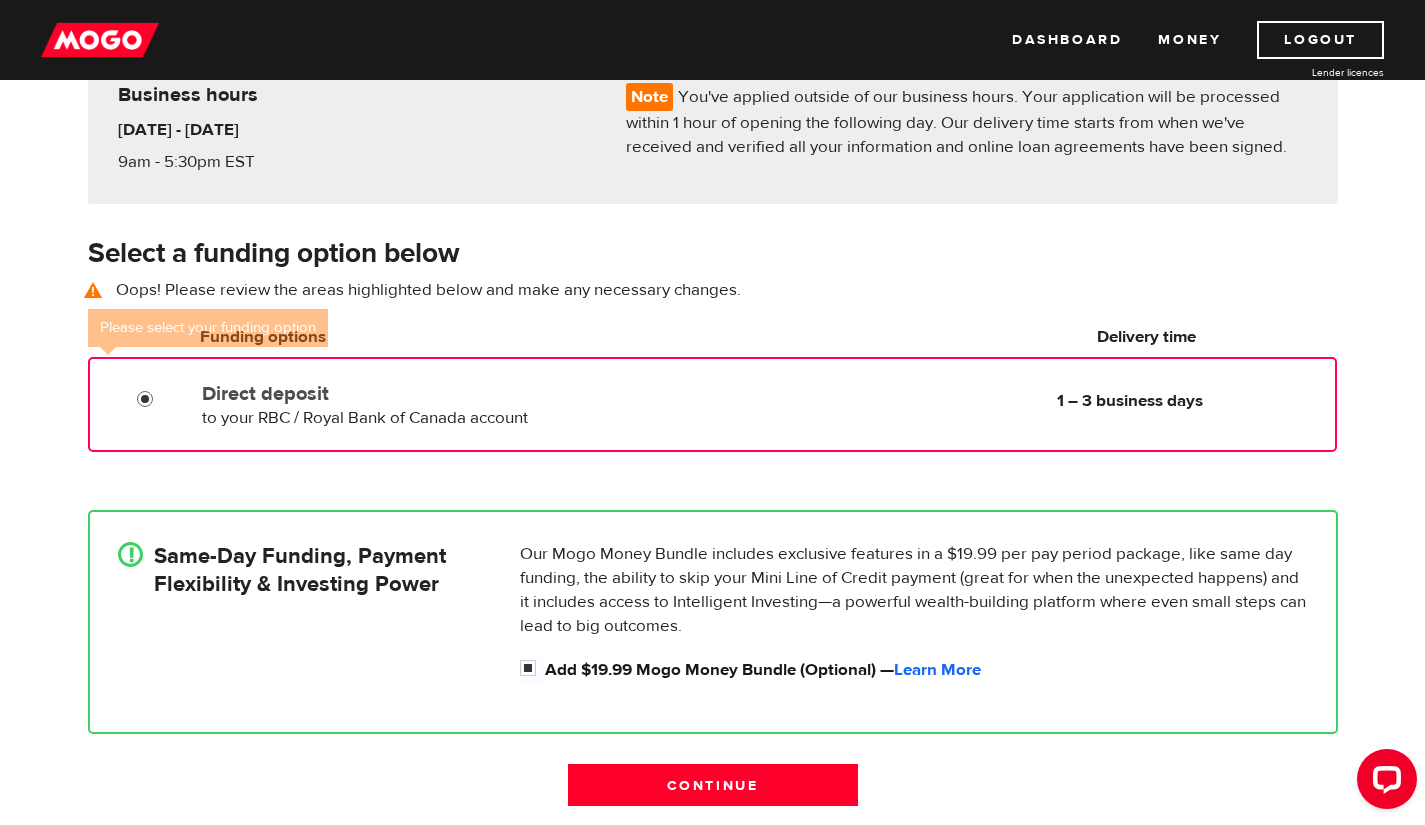 click on "Direct deposit" at bounding box center (149, 401) 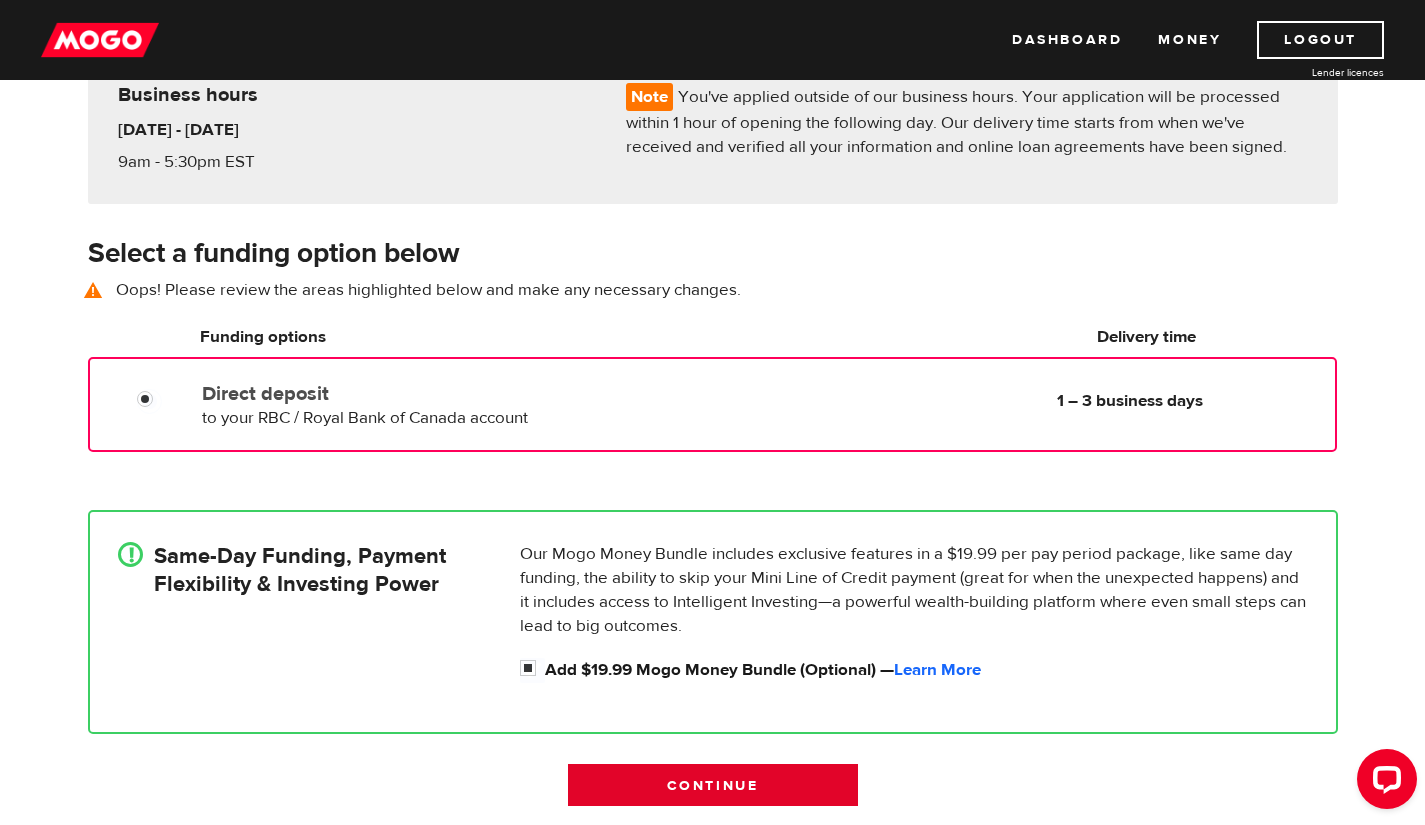 click on "Continue" at bounding box center (713, 785) 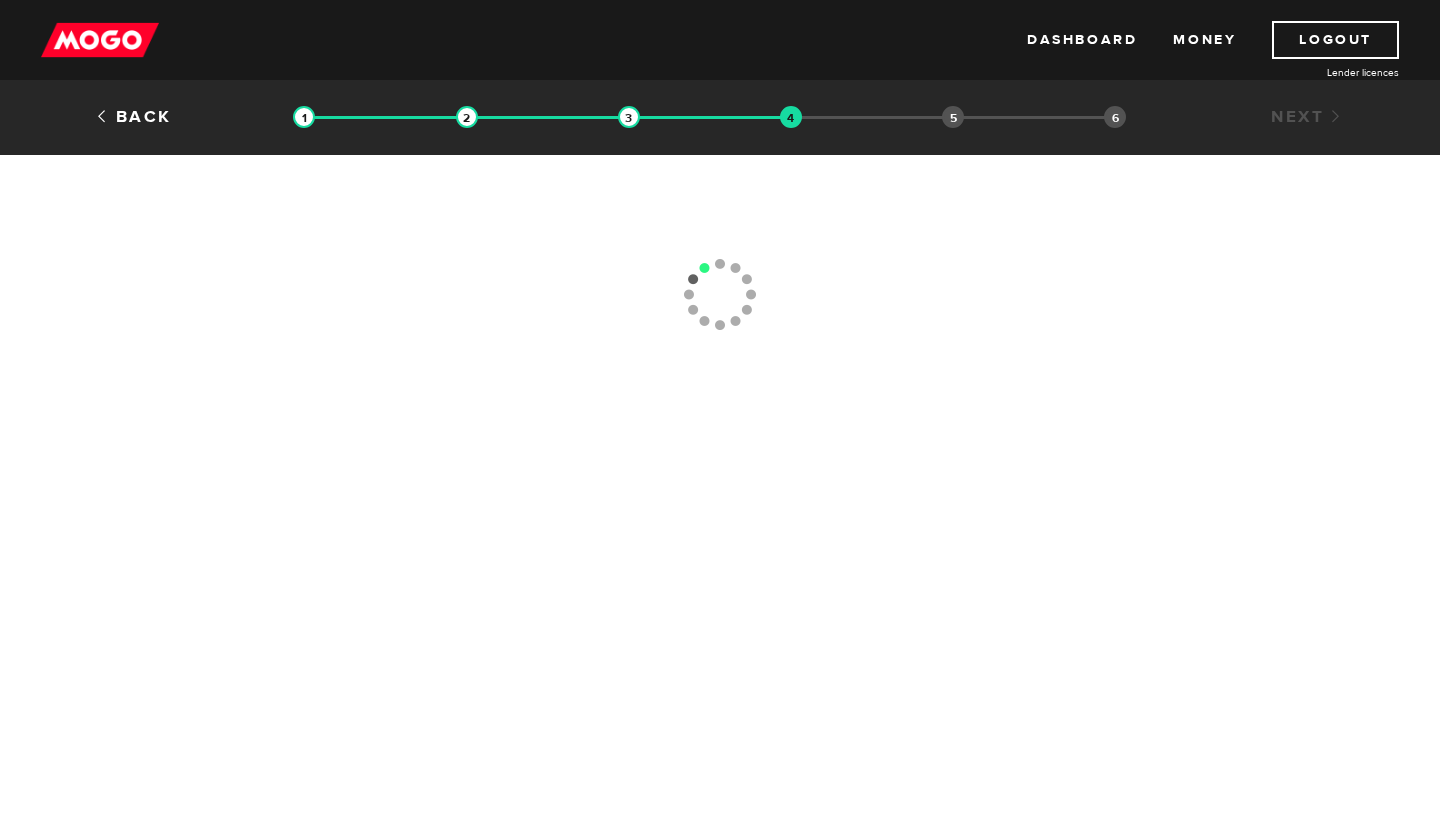 scroll, scrollTop: 0, scrollLeft: 0, axis: both 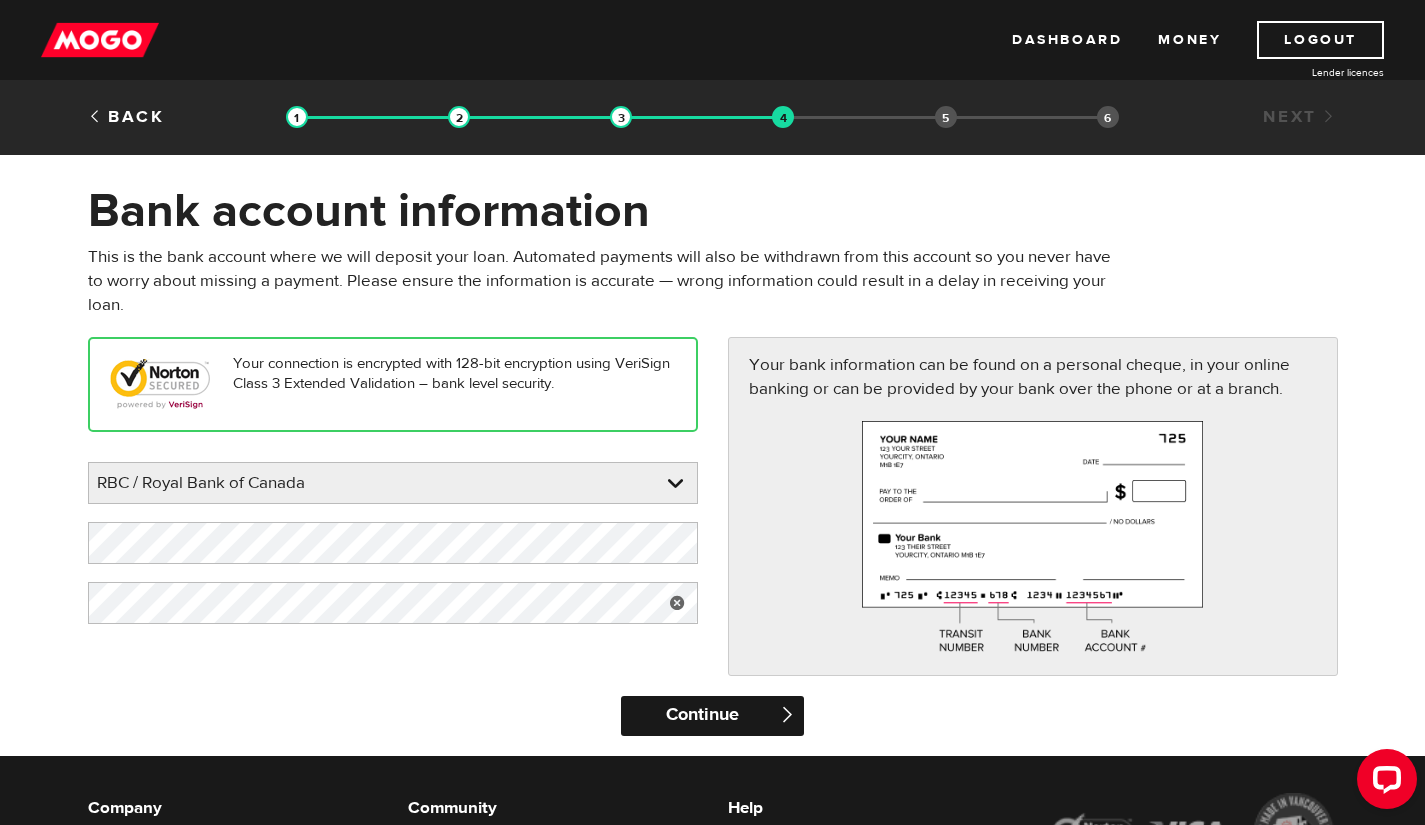 click on "Continue" at bounding box center (712, 716) 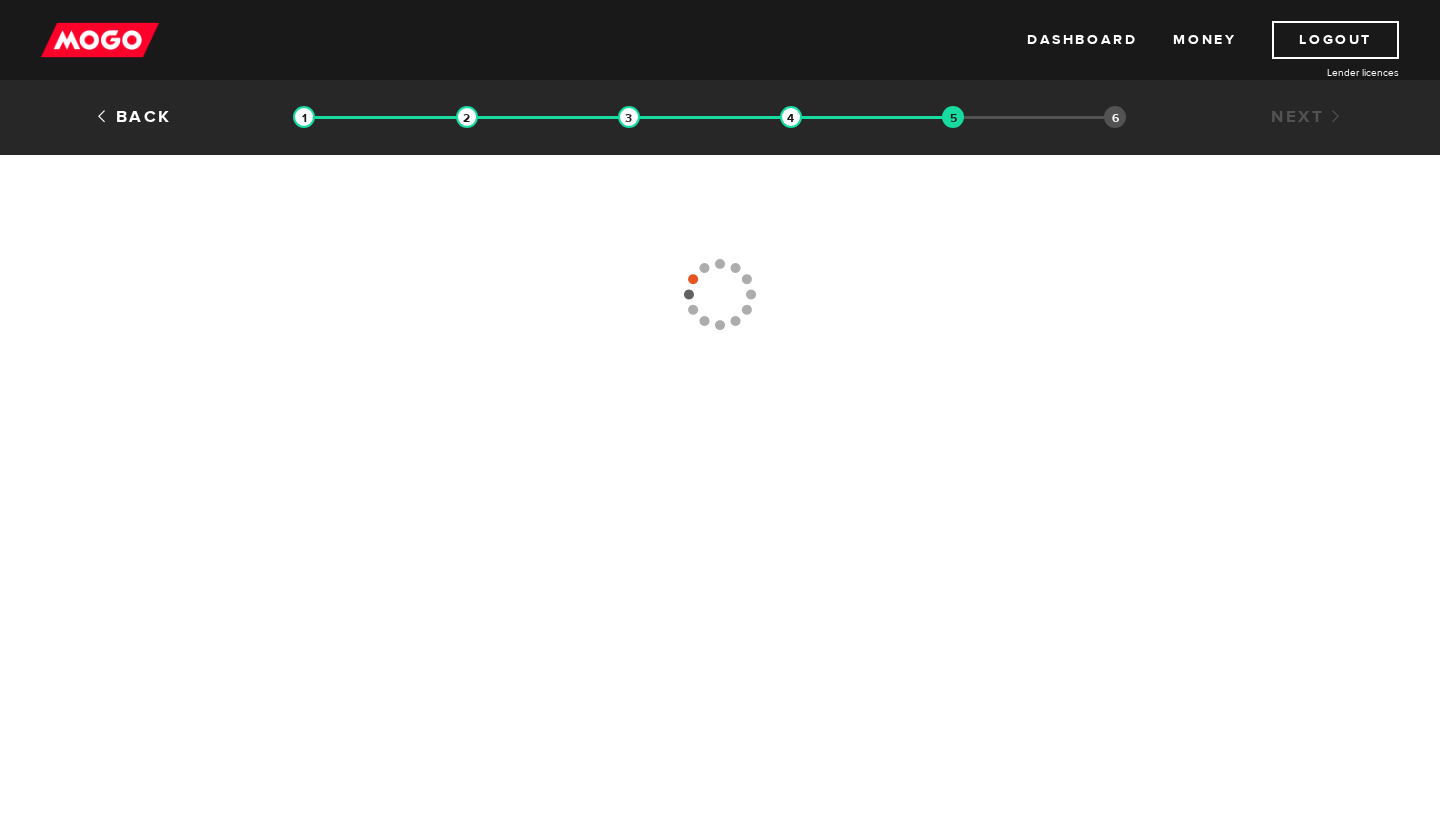 scroll, scrollTop: 0, scrollLeft: 0, axis: both 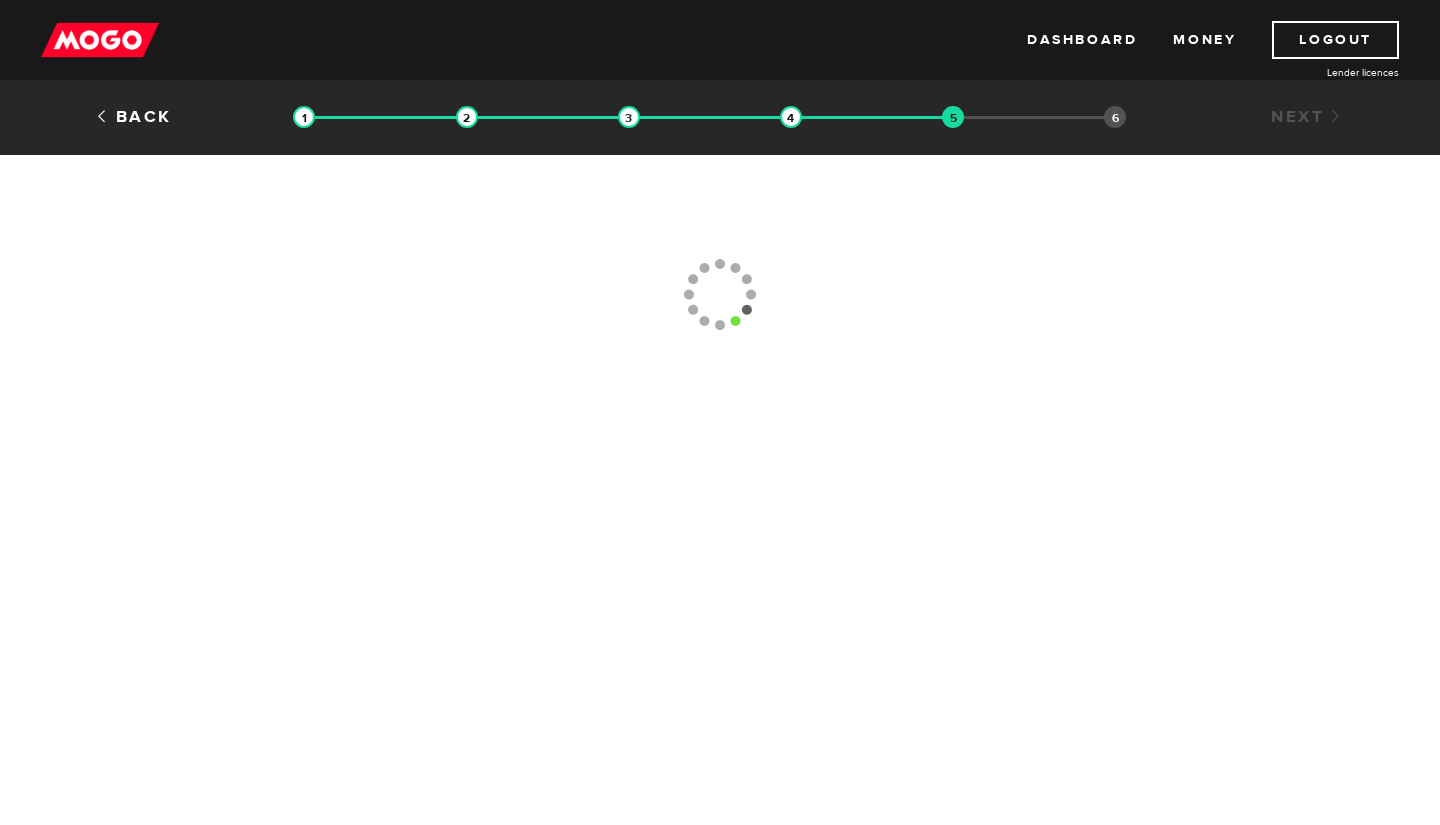 type on "[PHONE_NUMBER]" 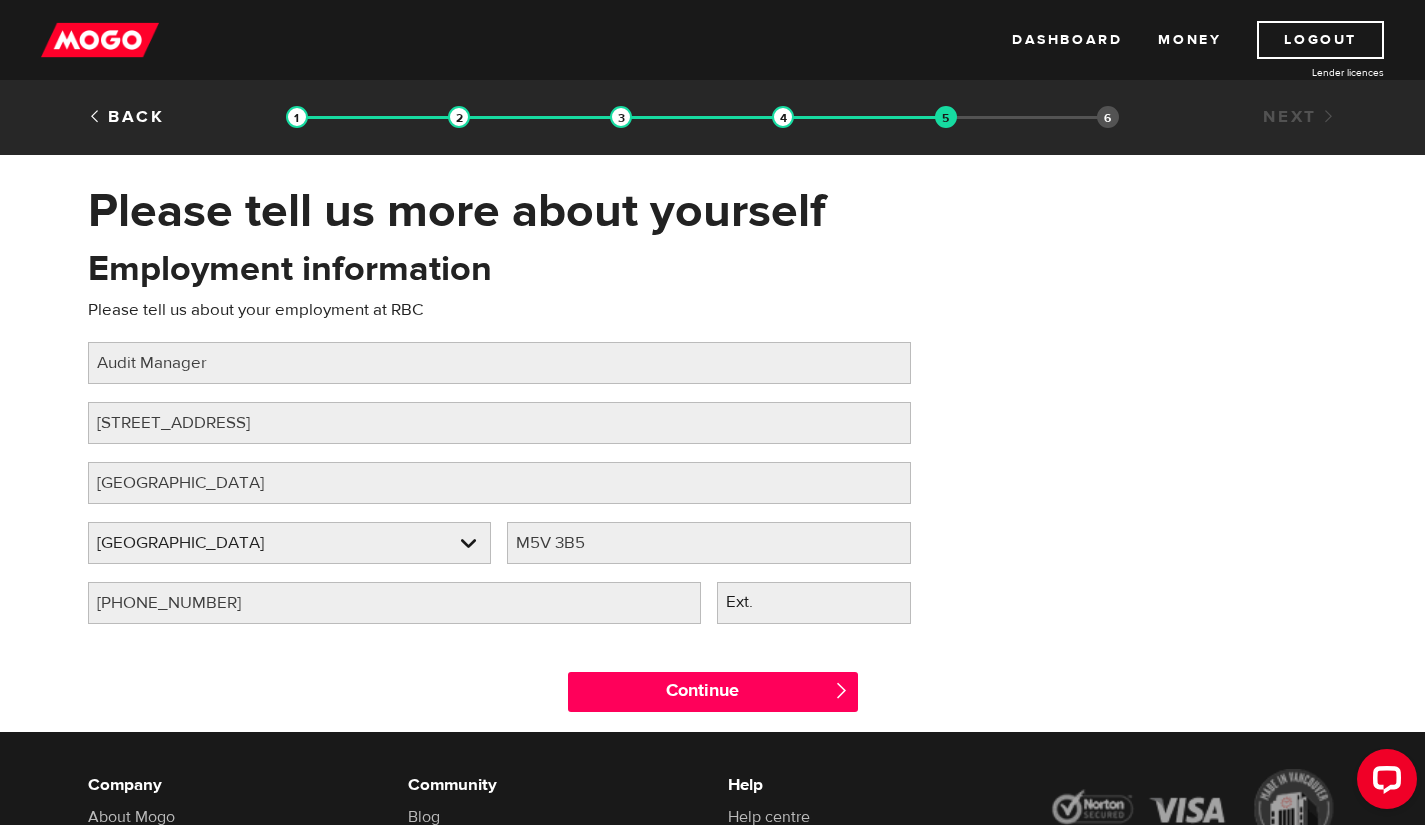 scroll, scrollTop: 0, scrollLeft: 0, axis: both 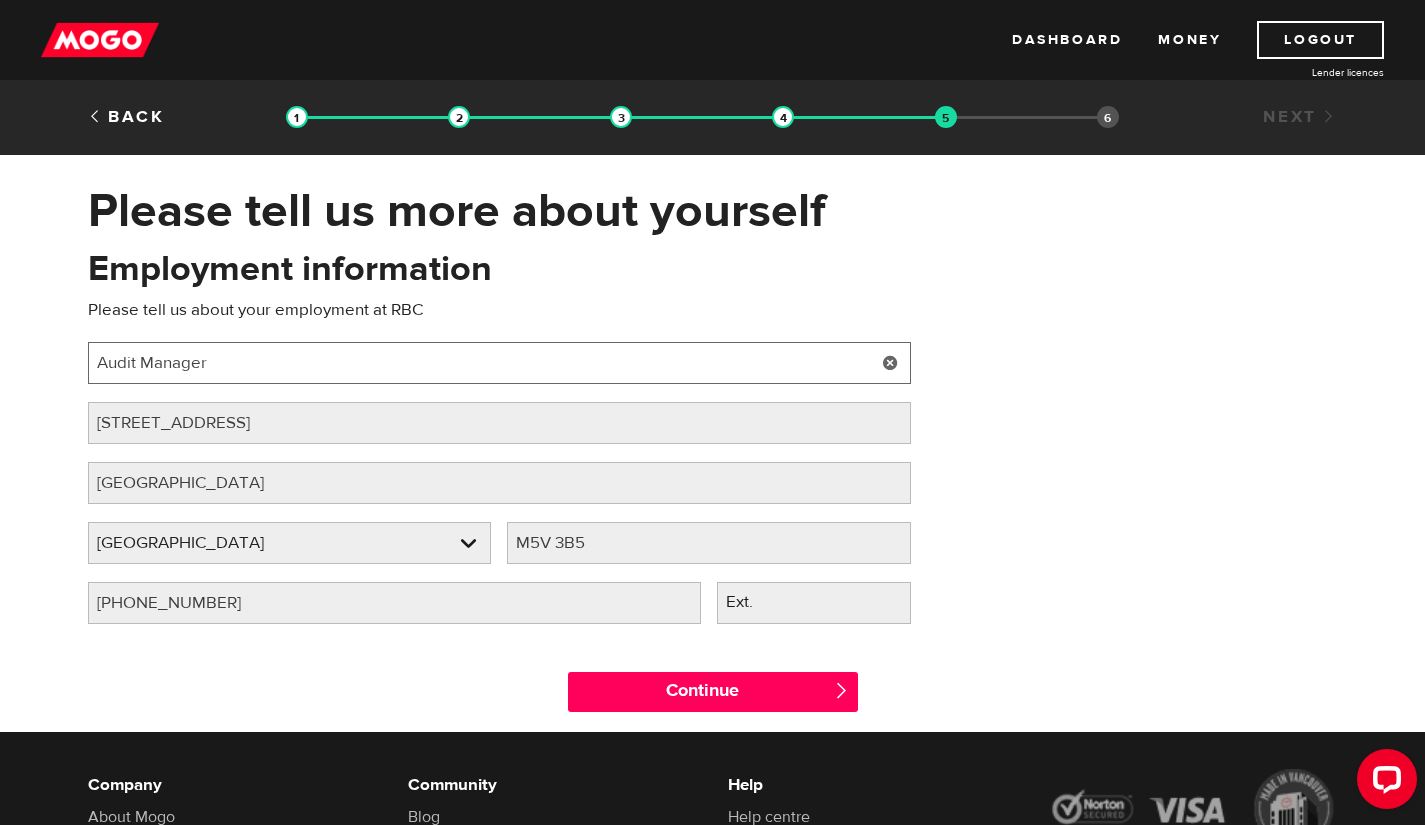 click on "Audit Manager" at bounding box center [499, 363] 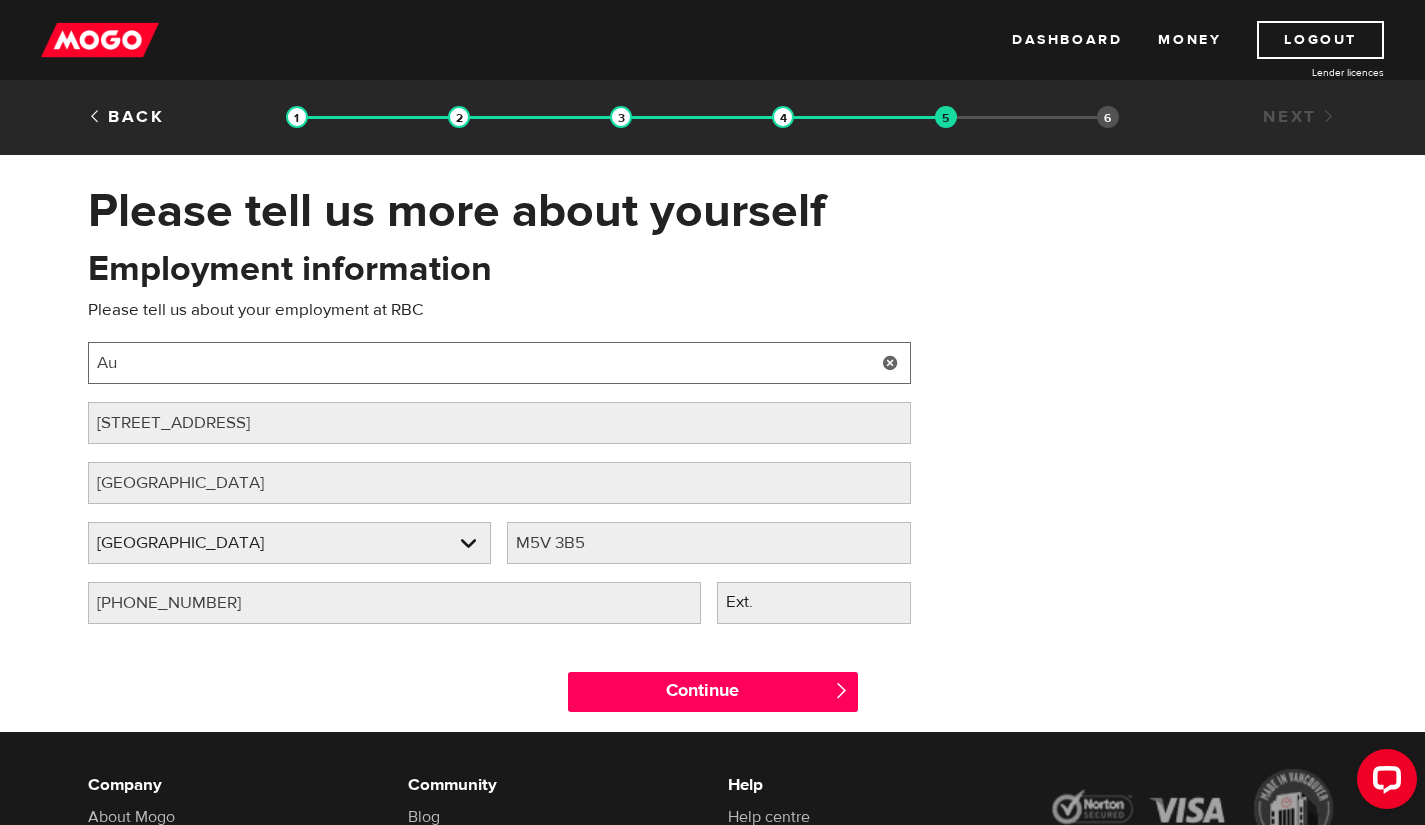 type on "A" 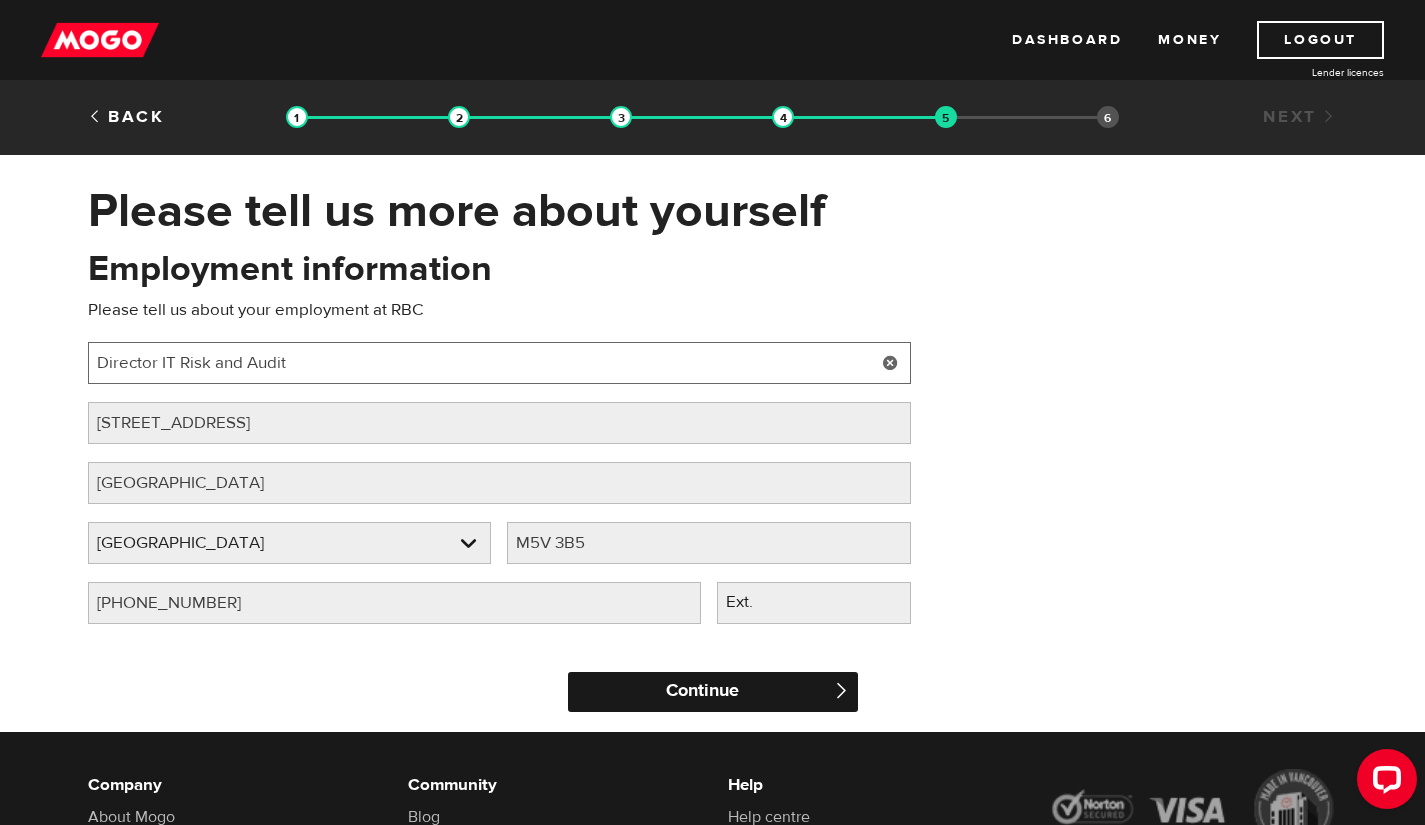 type on "Director IT Risk and Audit" 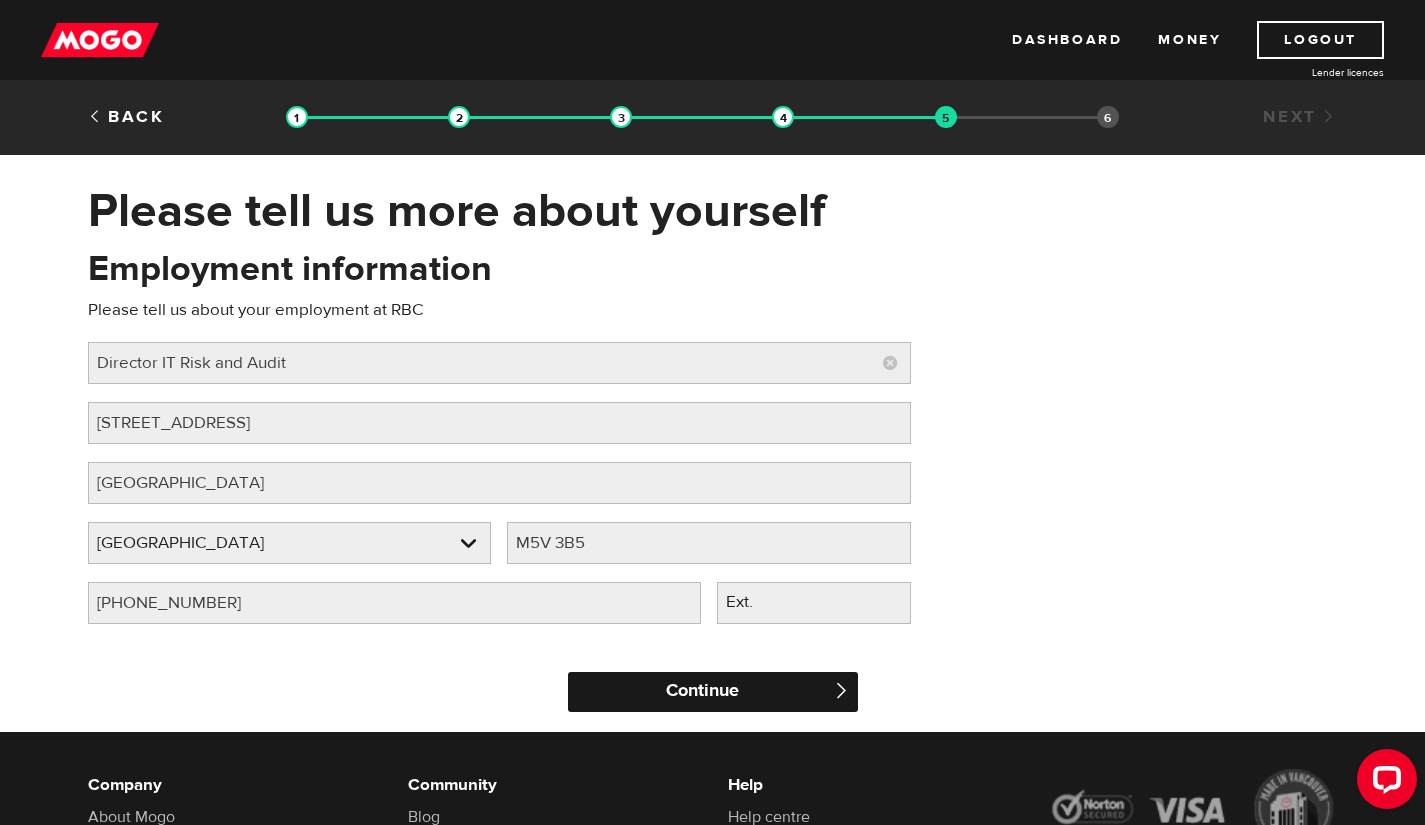 click on "Continue" at bounding box center (713, 692) 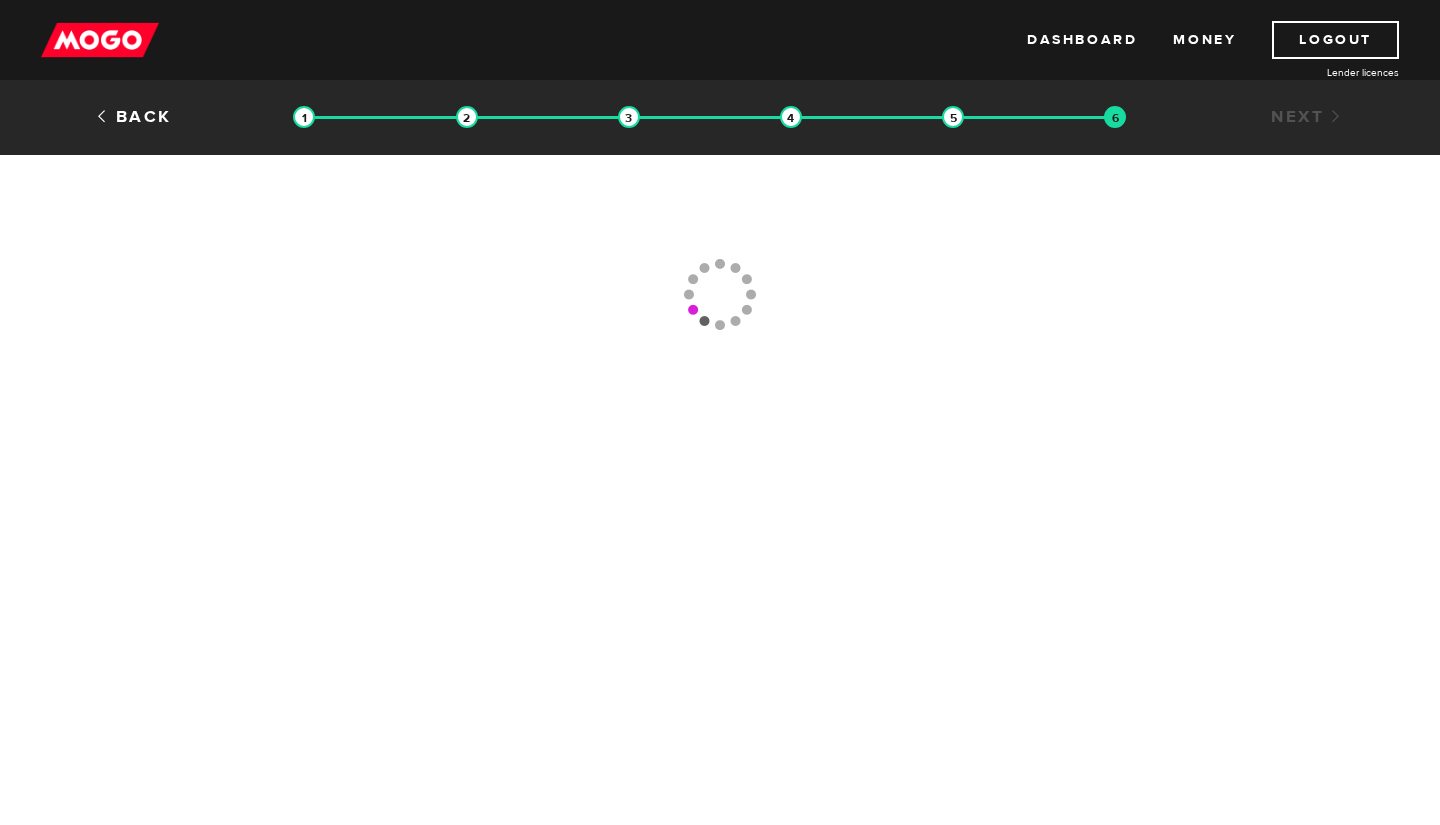 scroll, scrollTop: 0, scrollLeft: 0, axis: both 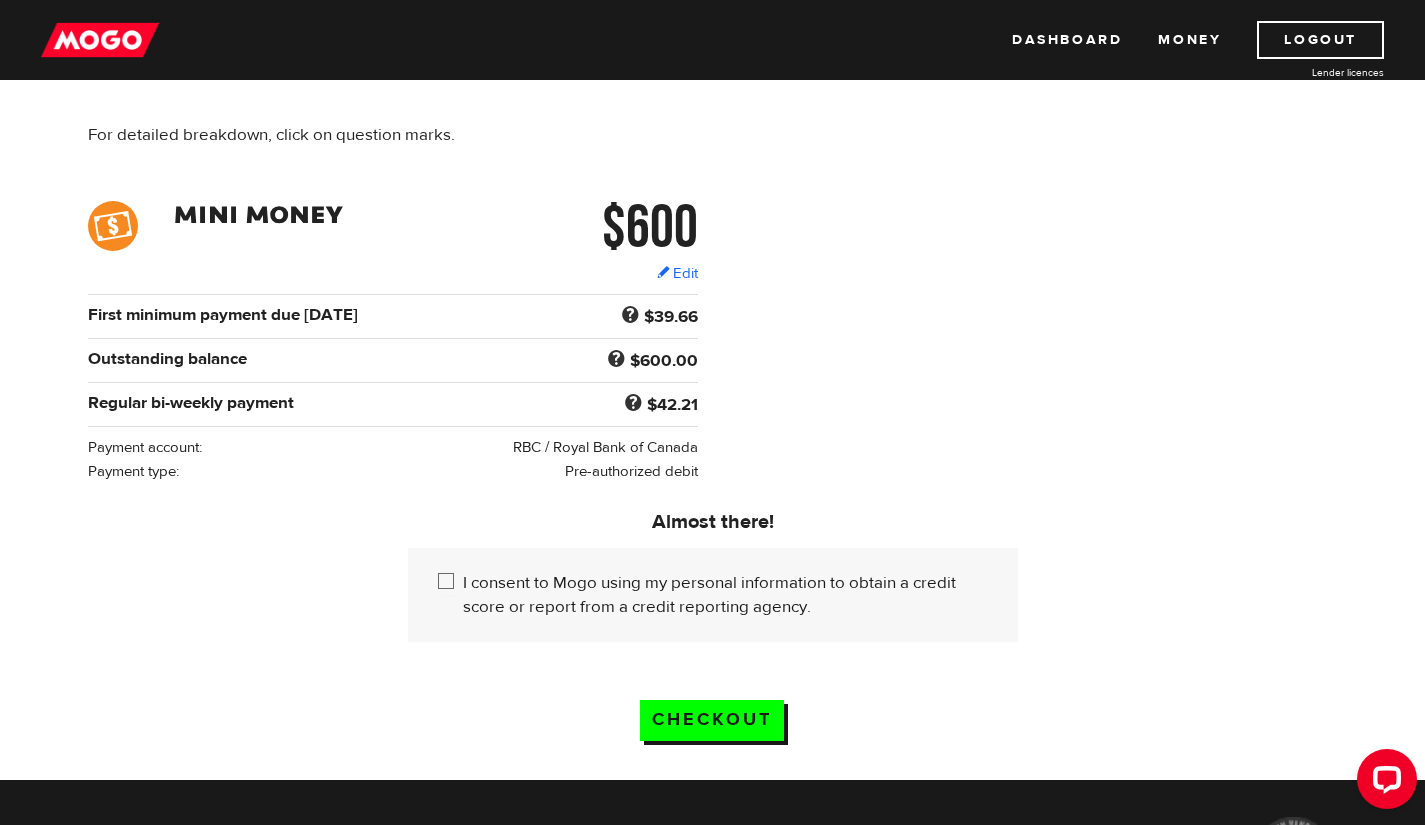 click on "I consent to Mogo using my personal information to obtain a credit score or report from a credit reporting agency." at bounding box center [450, 583] 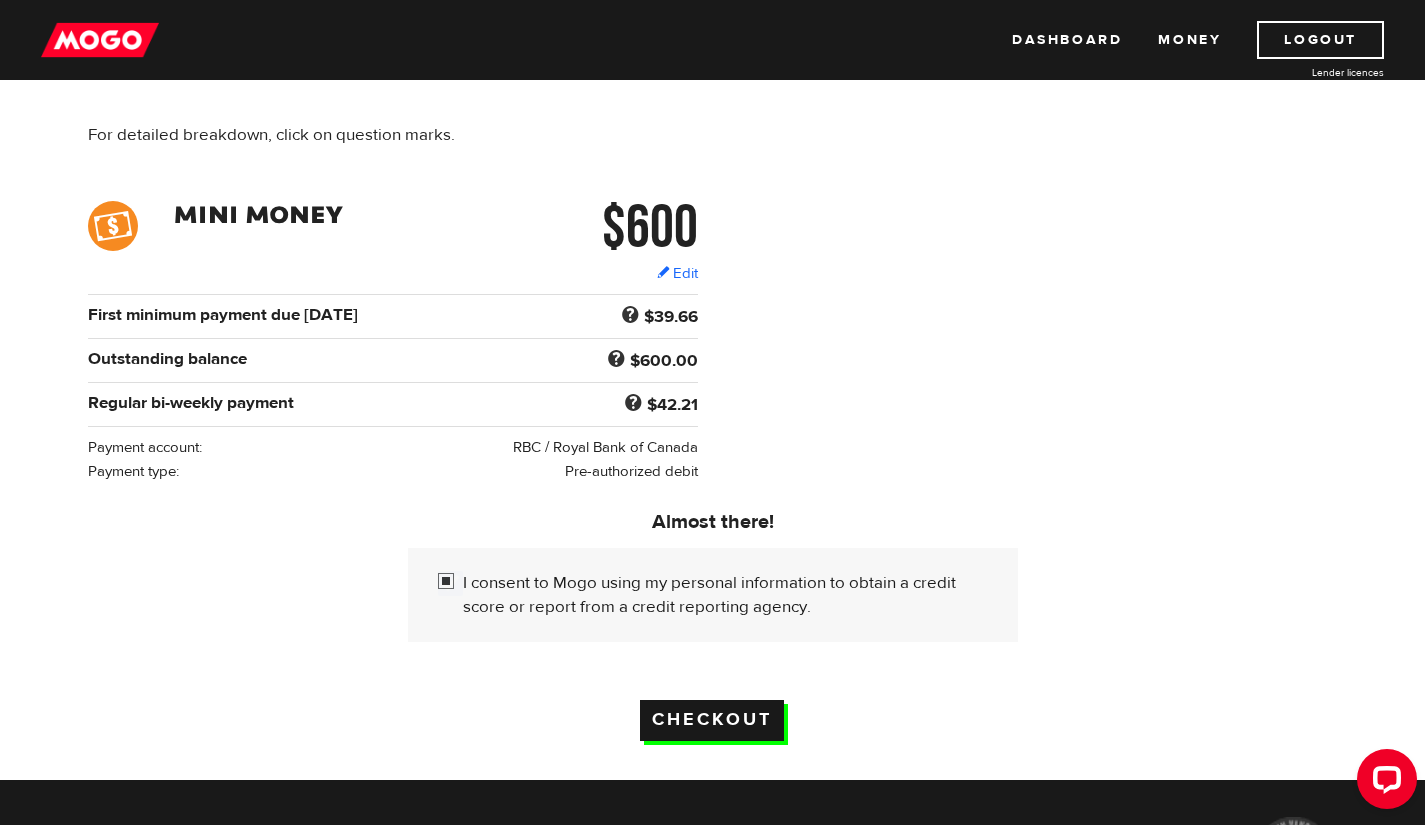 click on "Checkout" at bounding box center [712, 720] 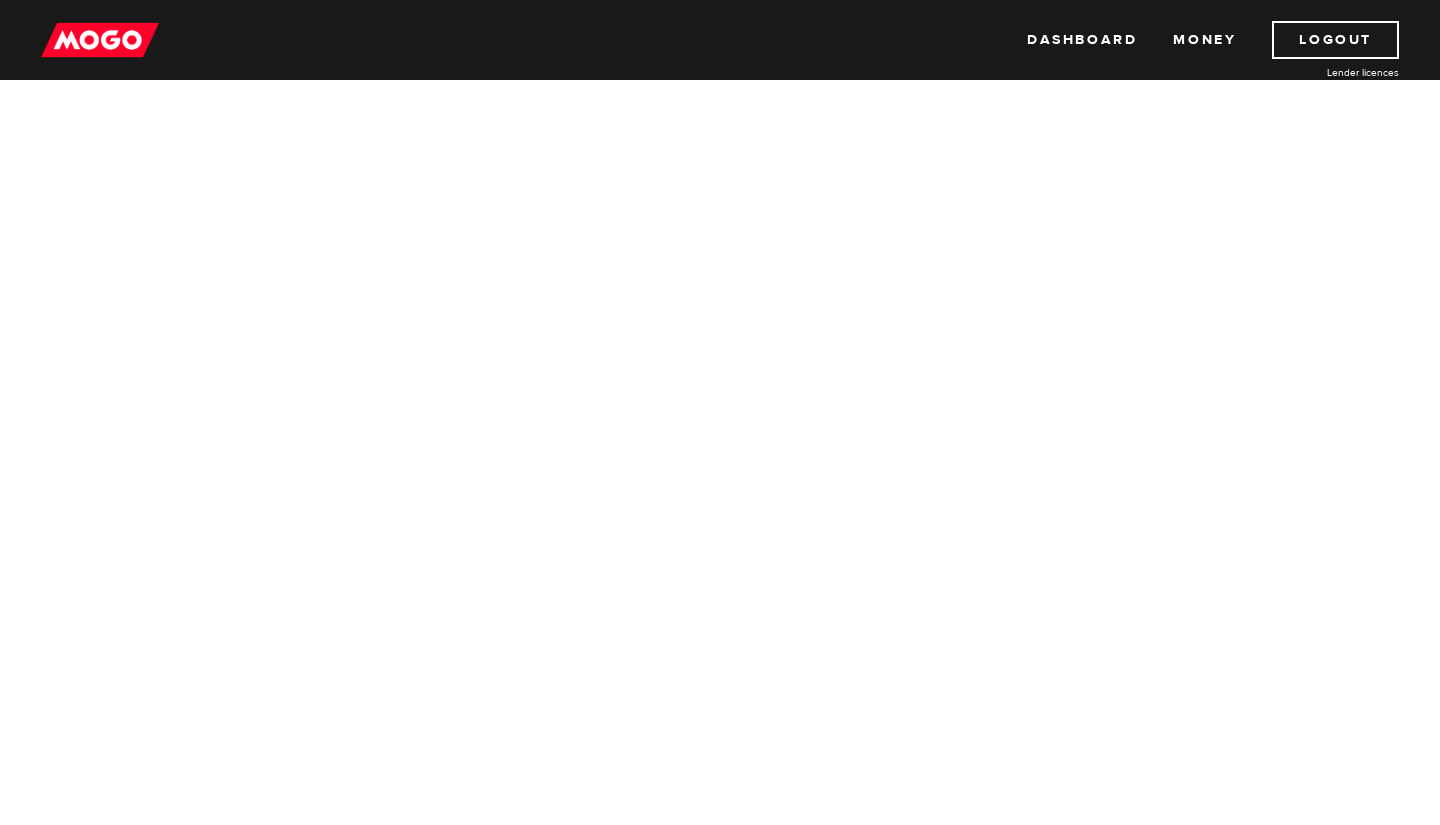 scroll, scrollTop: 0, scrollLeft: 0, axis: both 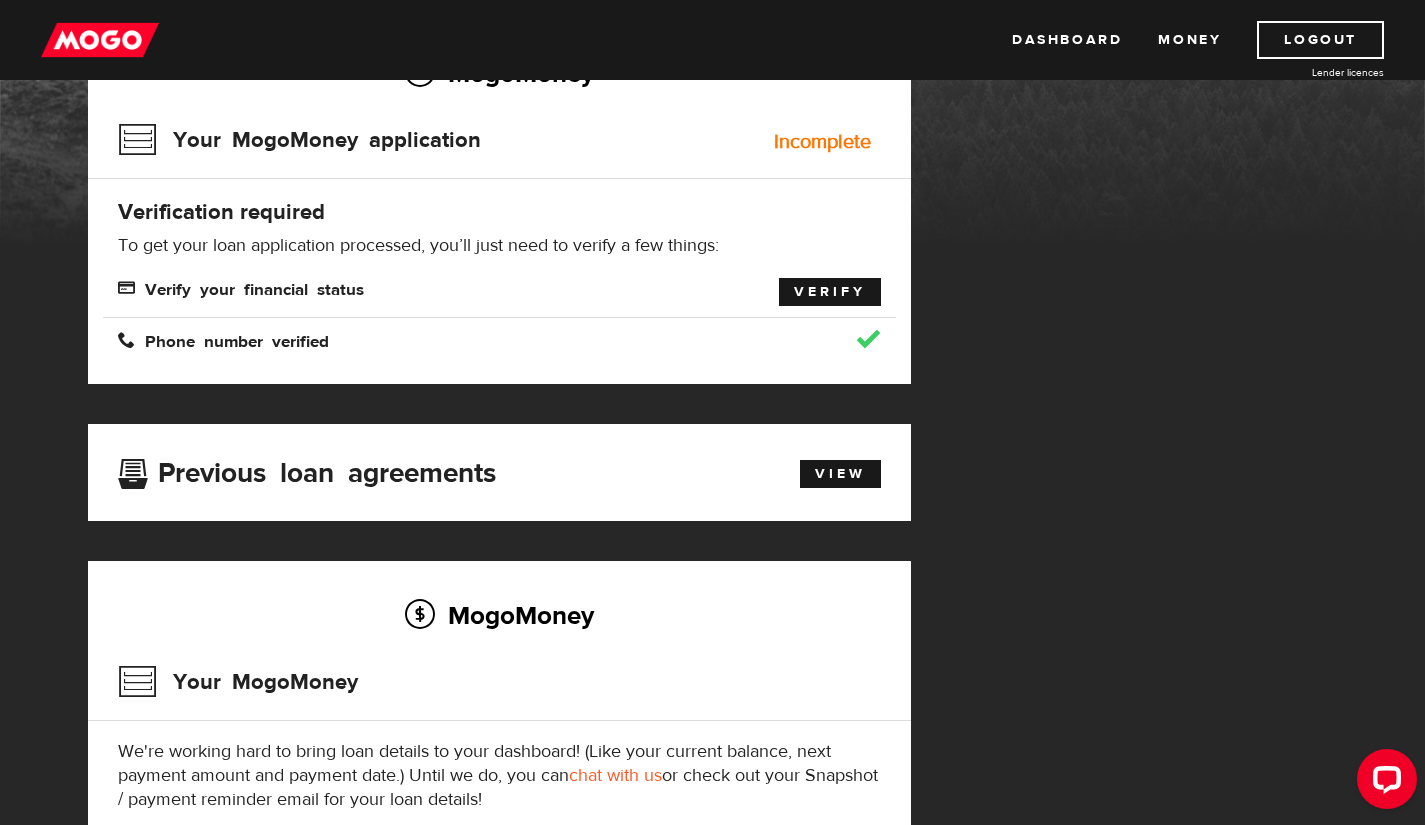 click on "Verify" at bounding box center [830, 292] 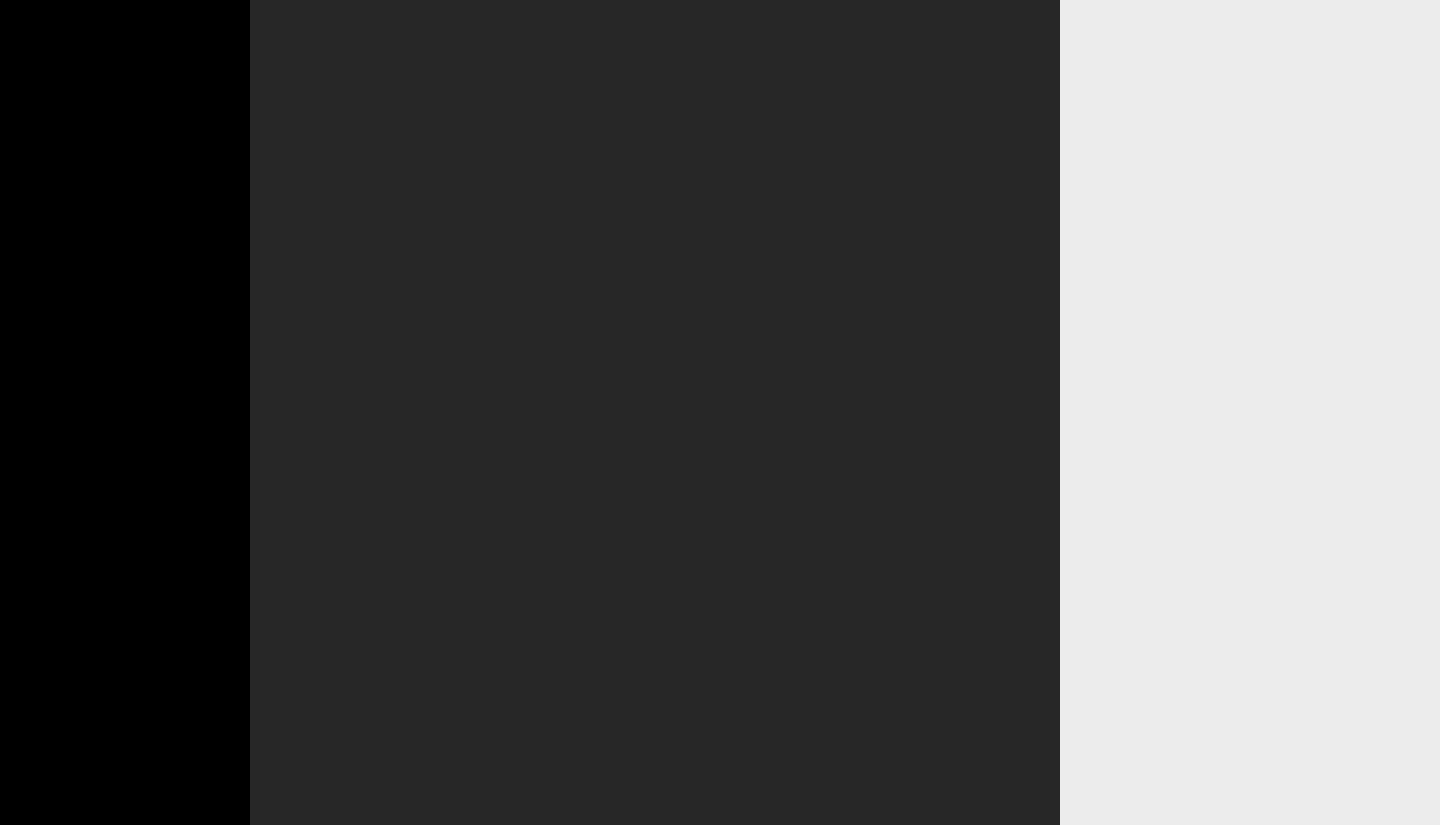 scroll, scrollTop: 0, scrollLeft: 0, axis: both 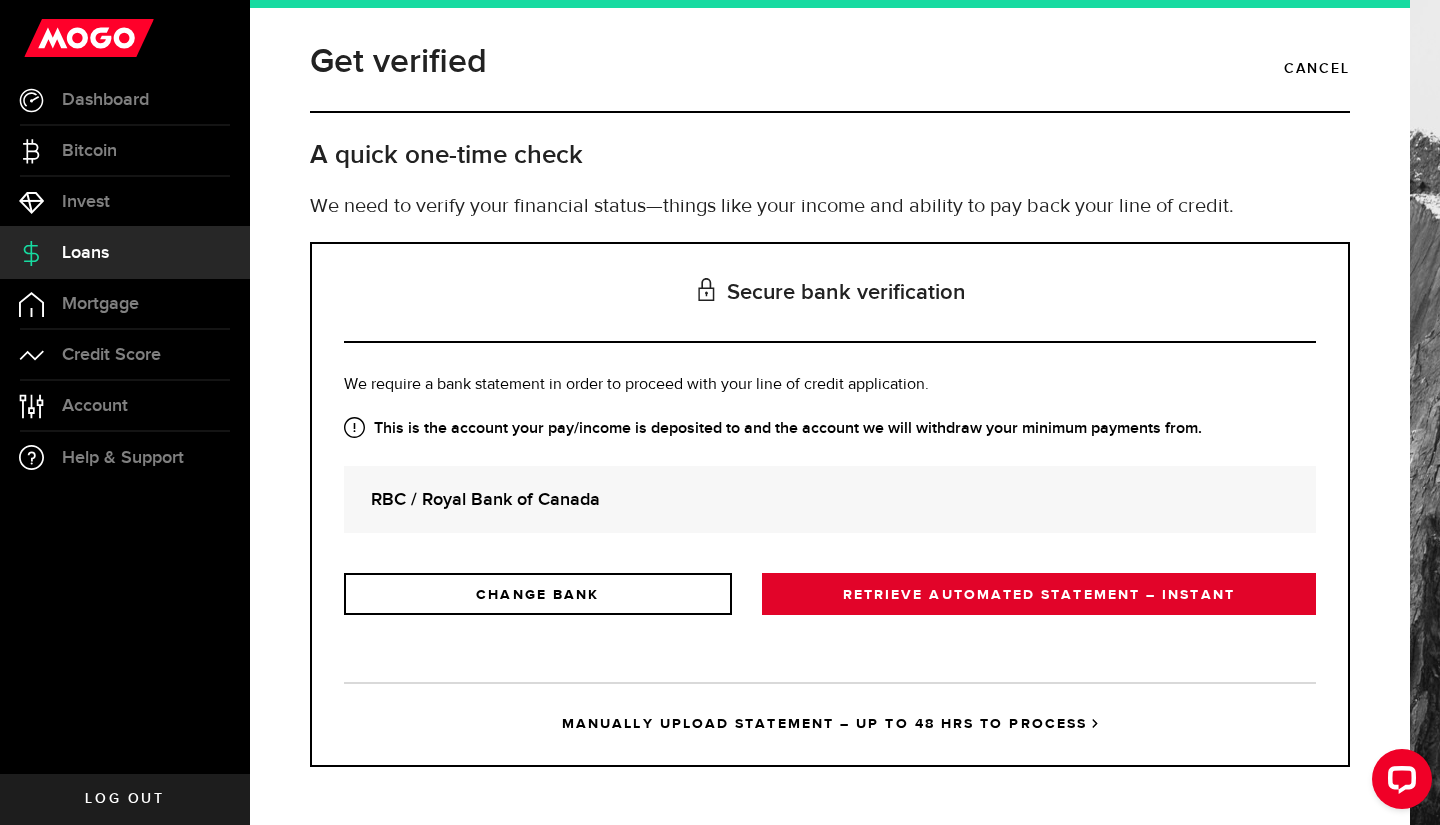 click on "RETRIEVE AUTOMATED STATEMENT – INSTANT" at bounding box center (1039, 594) 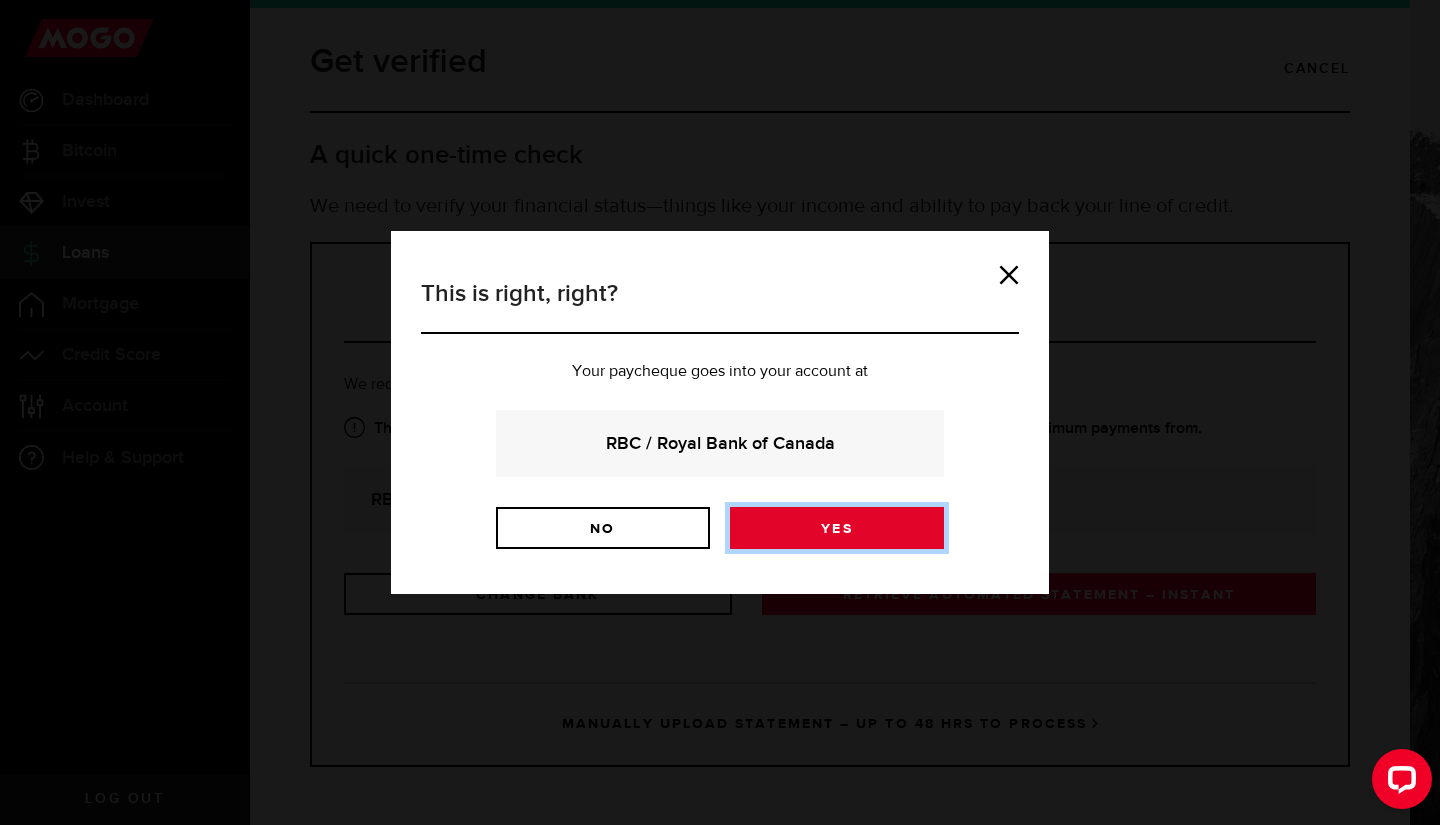 click on "Yes" at bounding box center (837, 528) 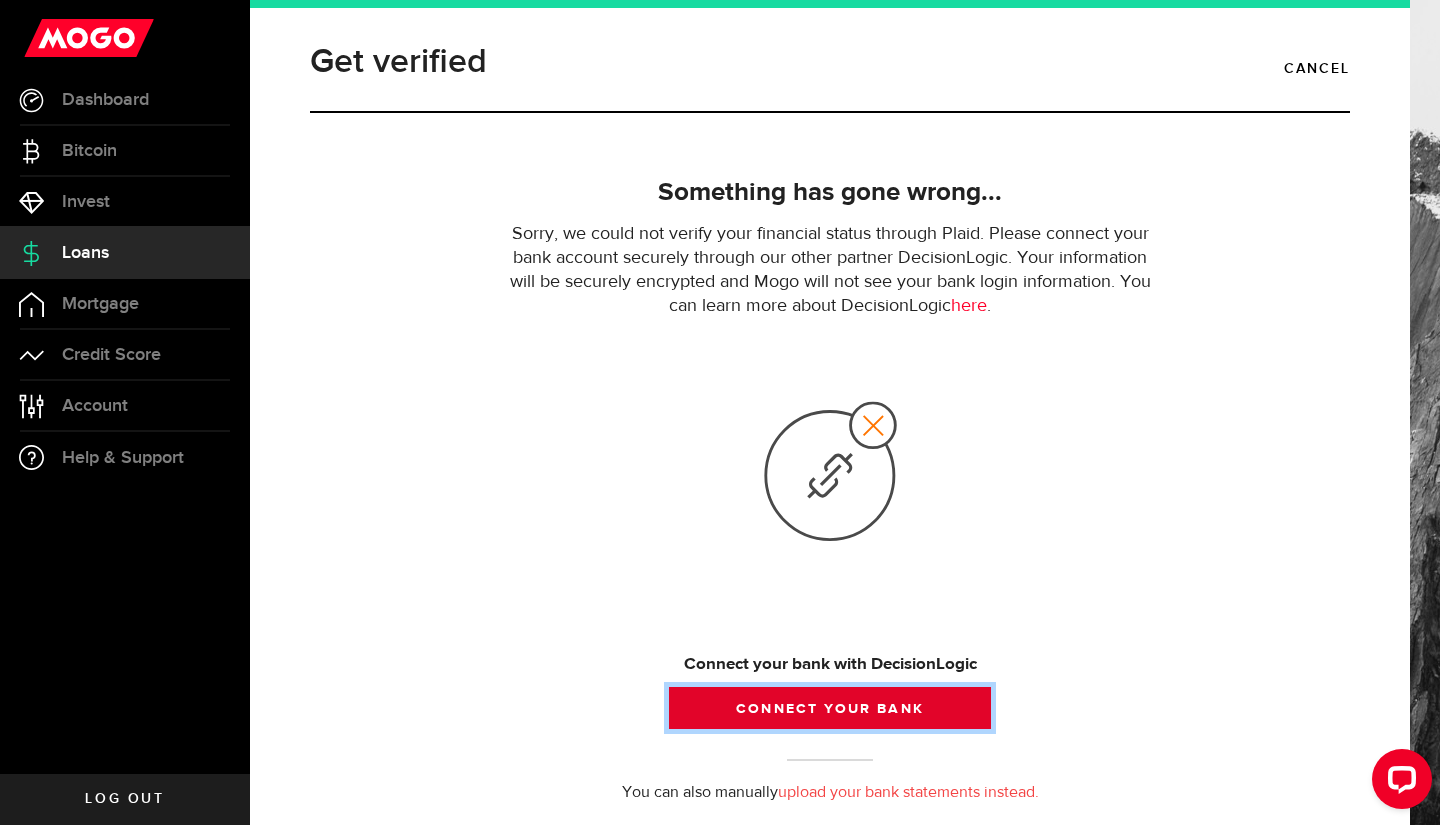 click on "Connect your bank" at bounding box center [830, 708] 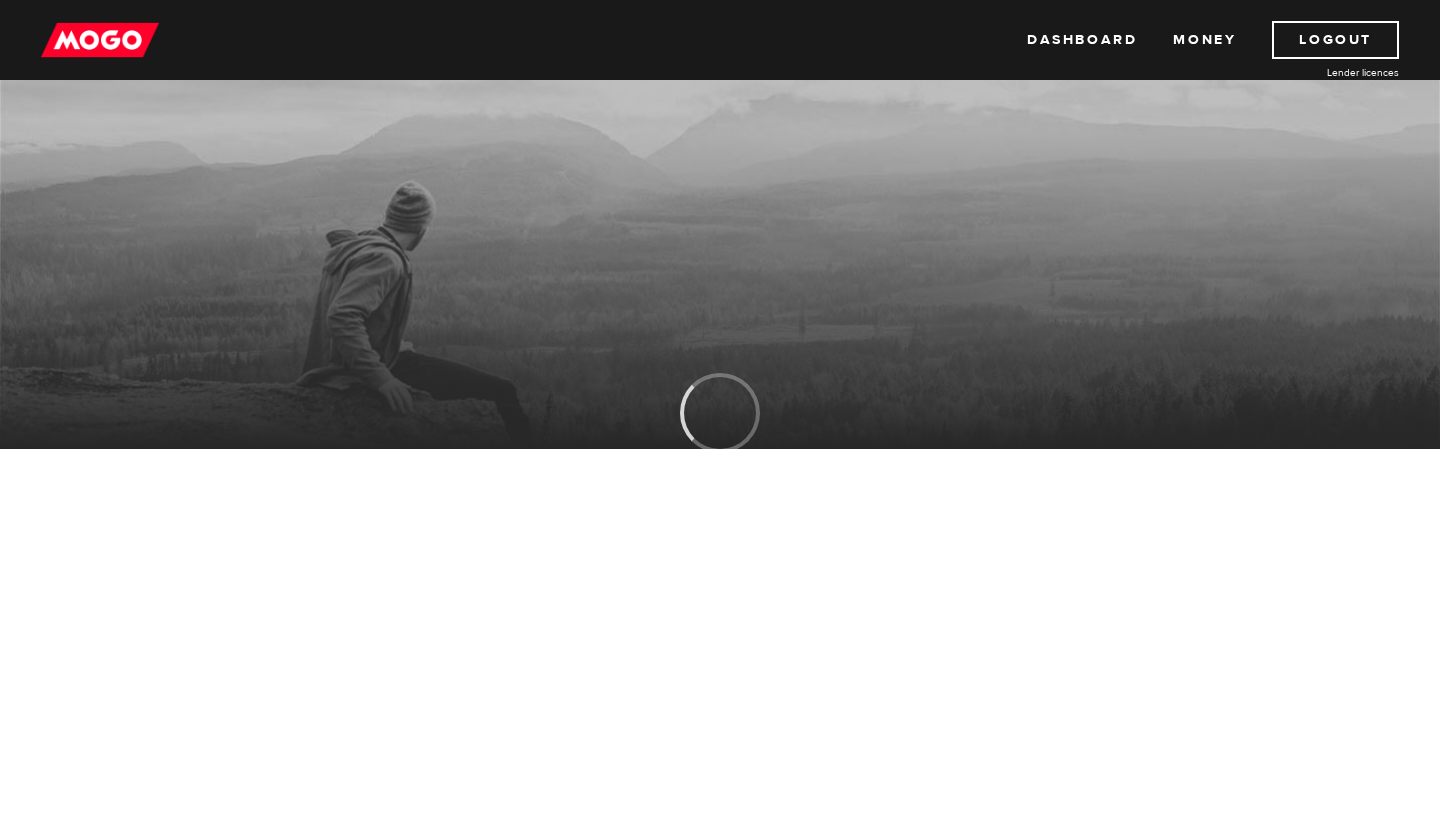 scroll, scrollTop: 0, scrollLeft: 0, axis: both 